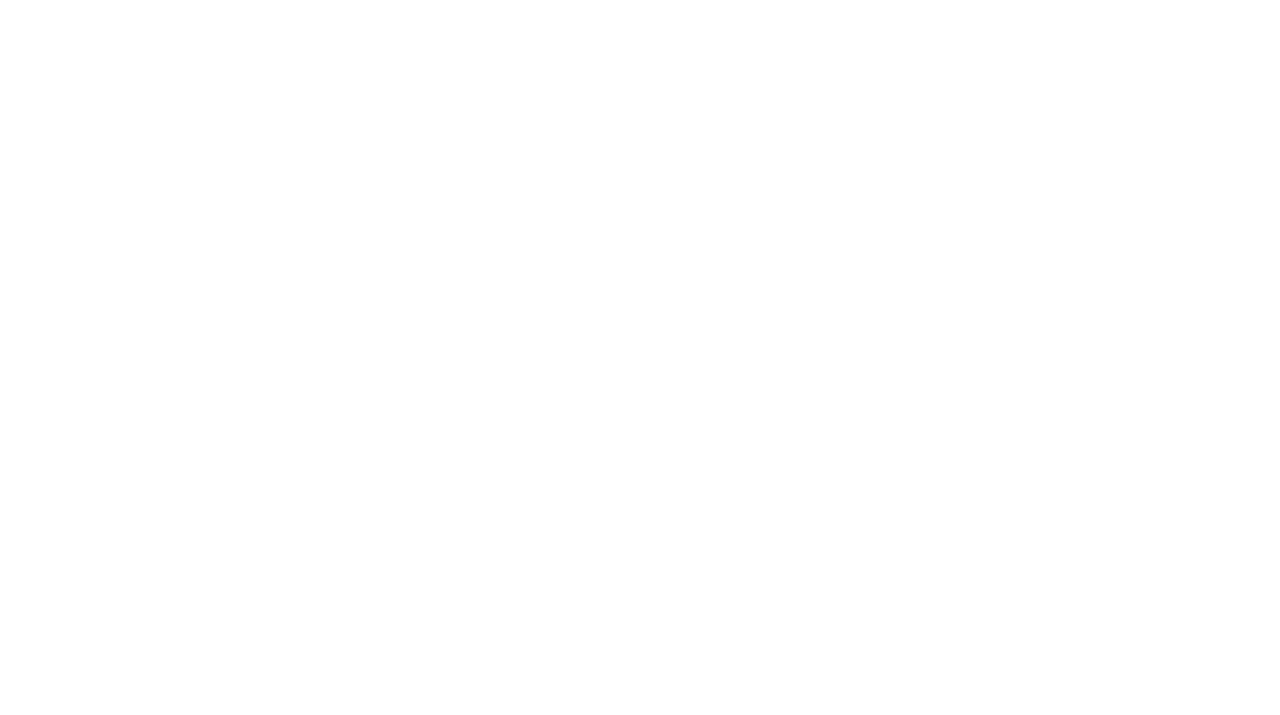 scroll, scrollTop: 0, scrollLeft: 0, axis: both 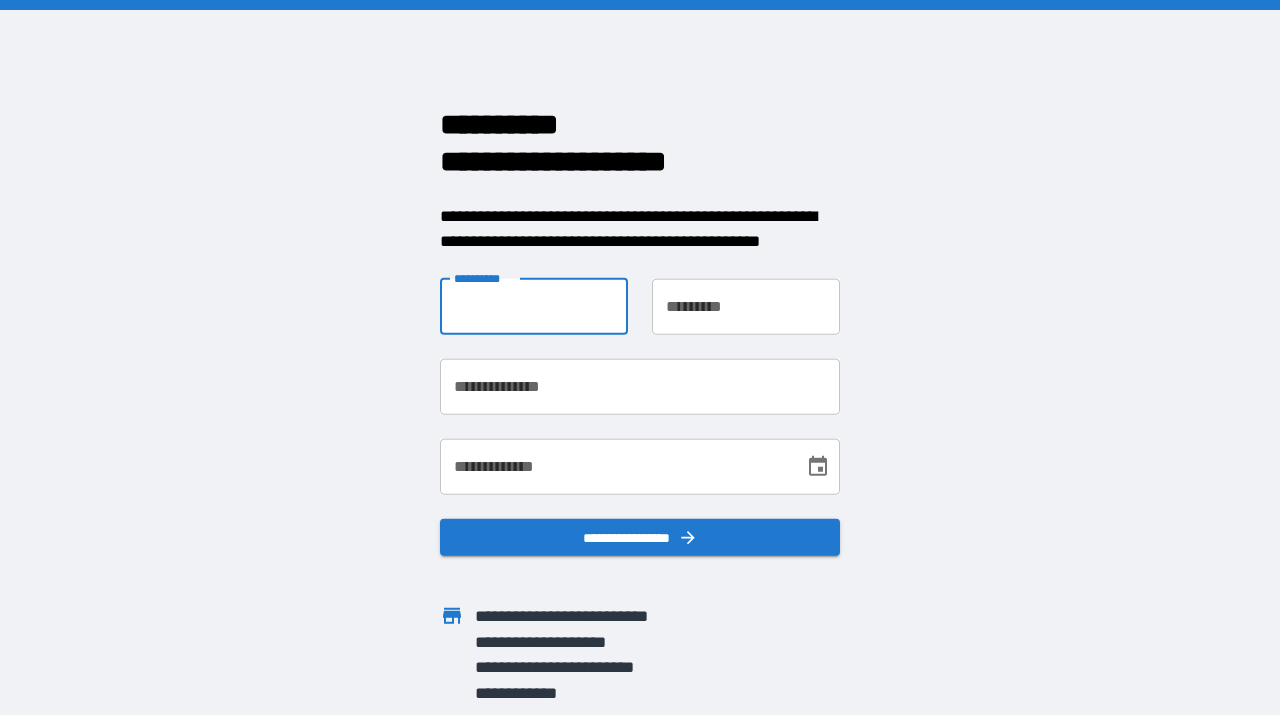 click on "**********" at bounding box center (534, 306) 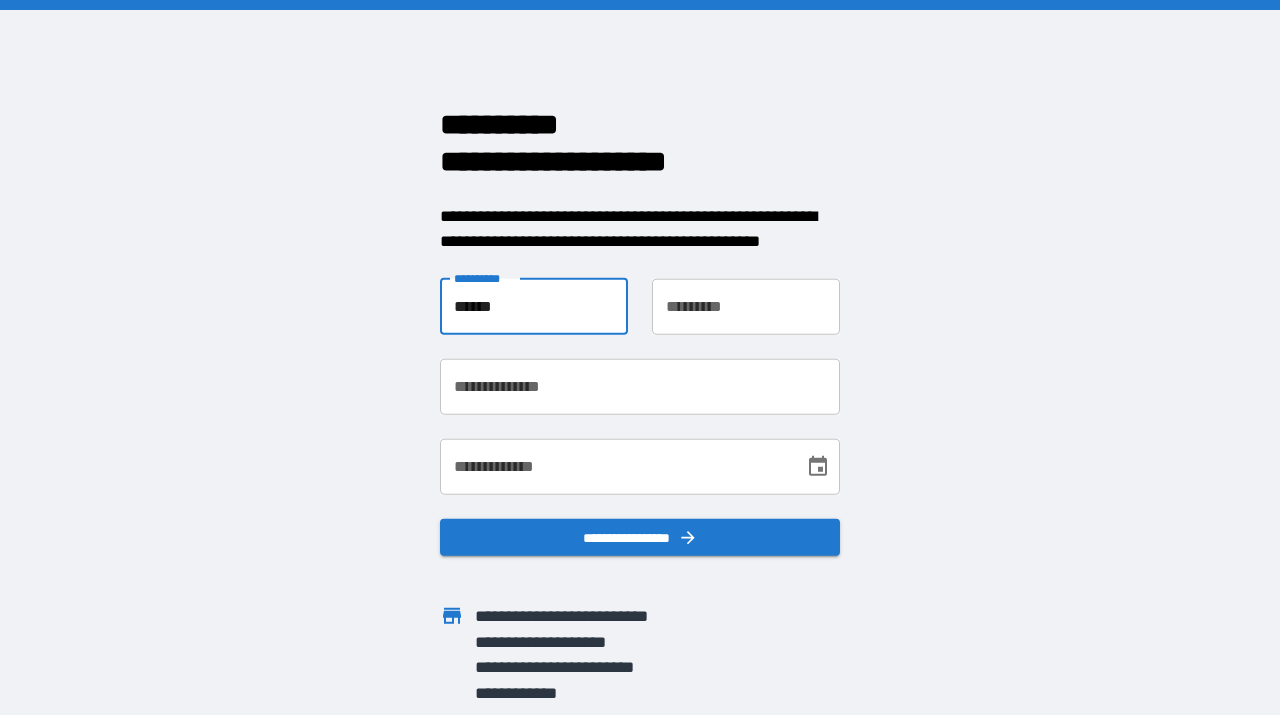 type on "******" 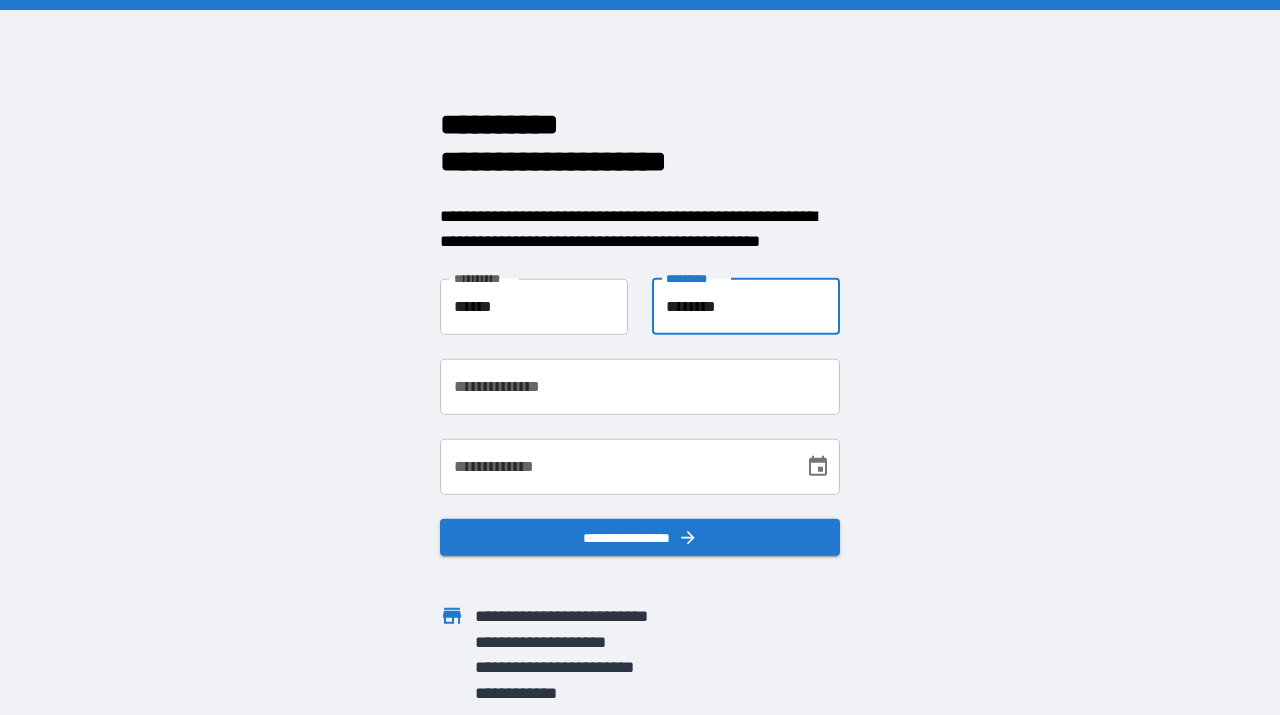 type on "********" 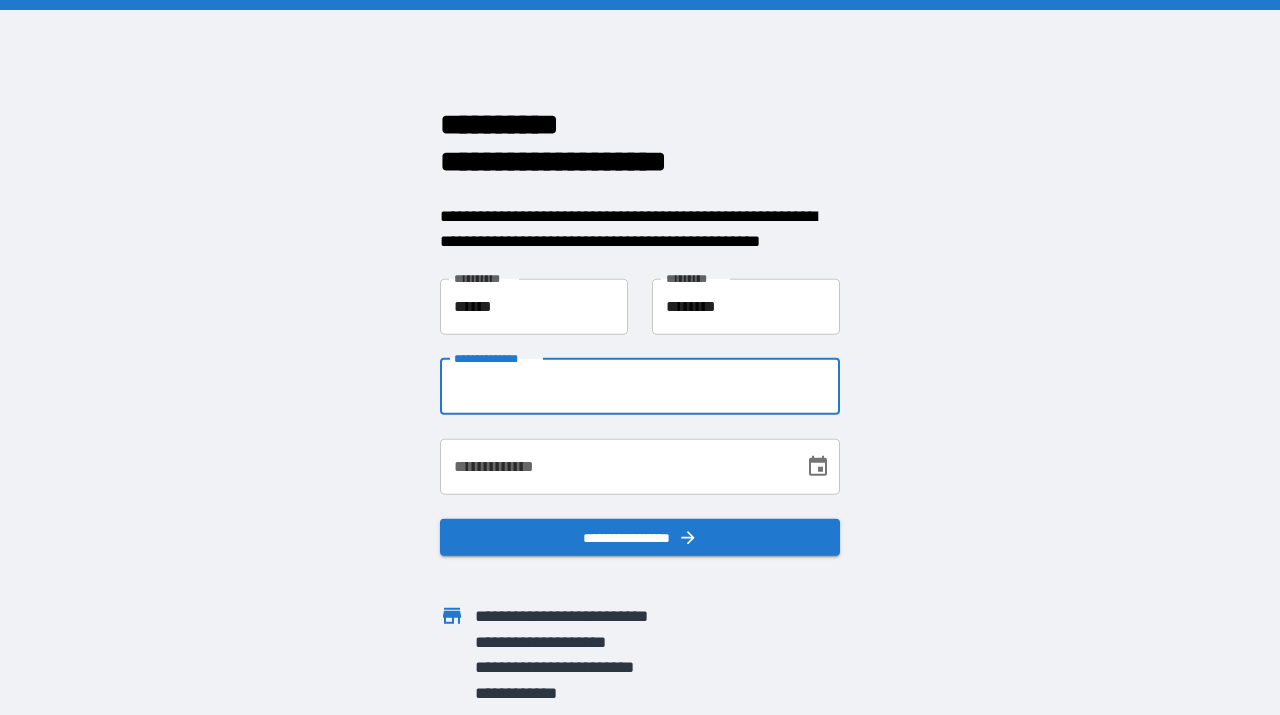 type on "**********" 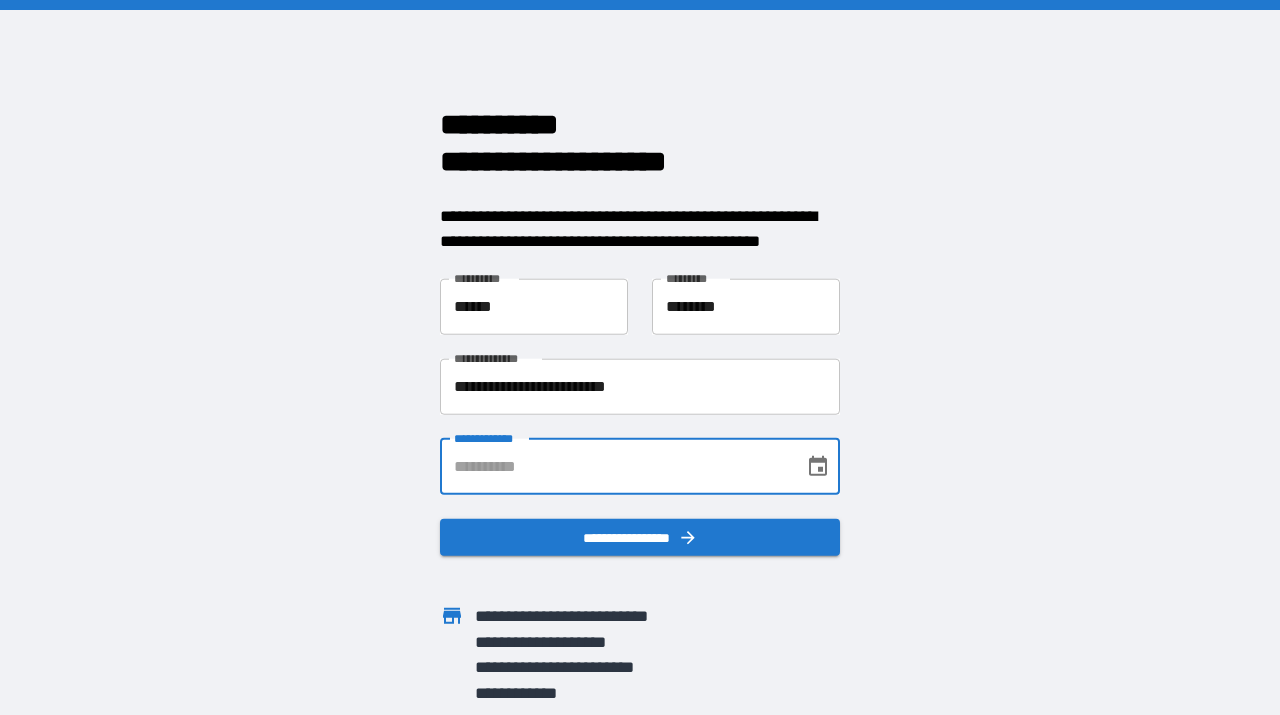 click on "**********" at bounding box center [615, 466] 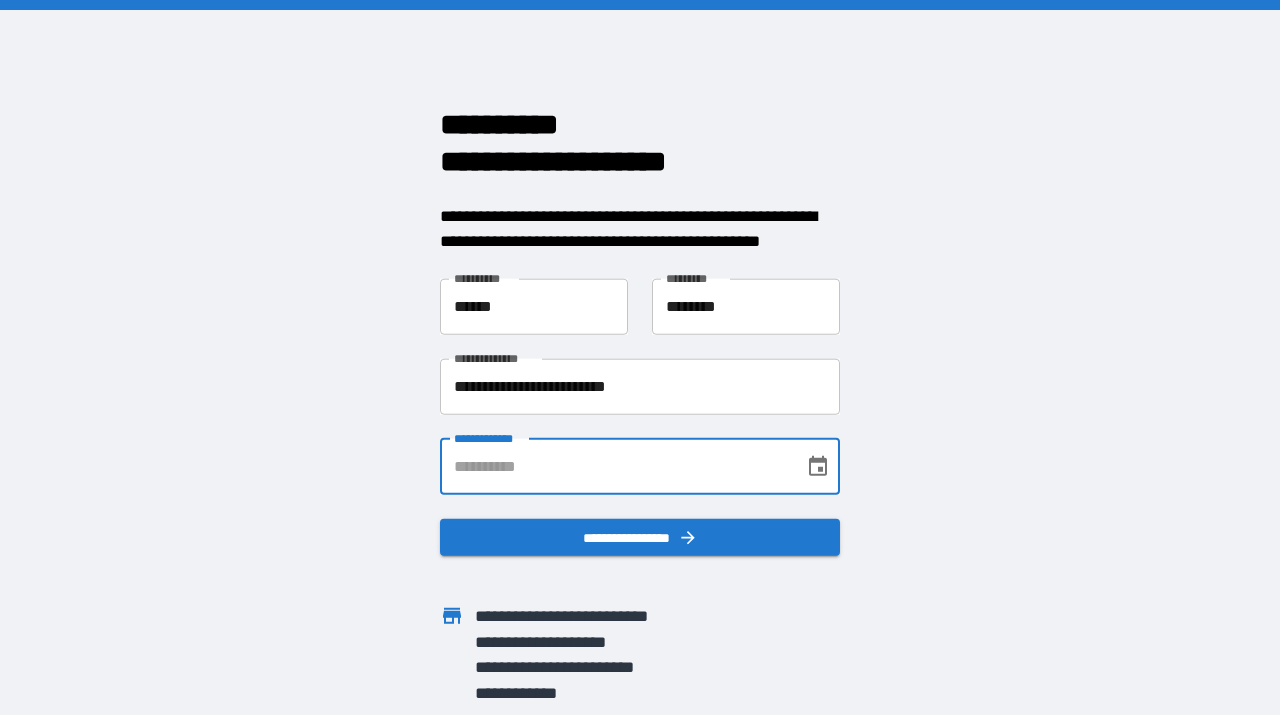 type on "**********" 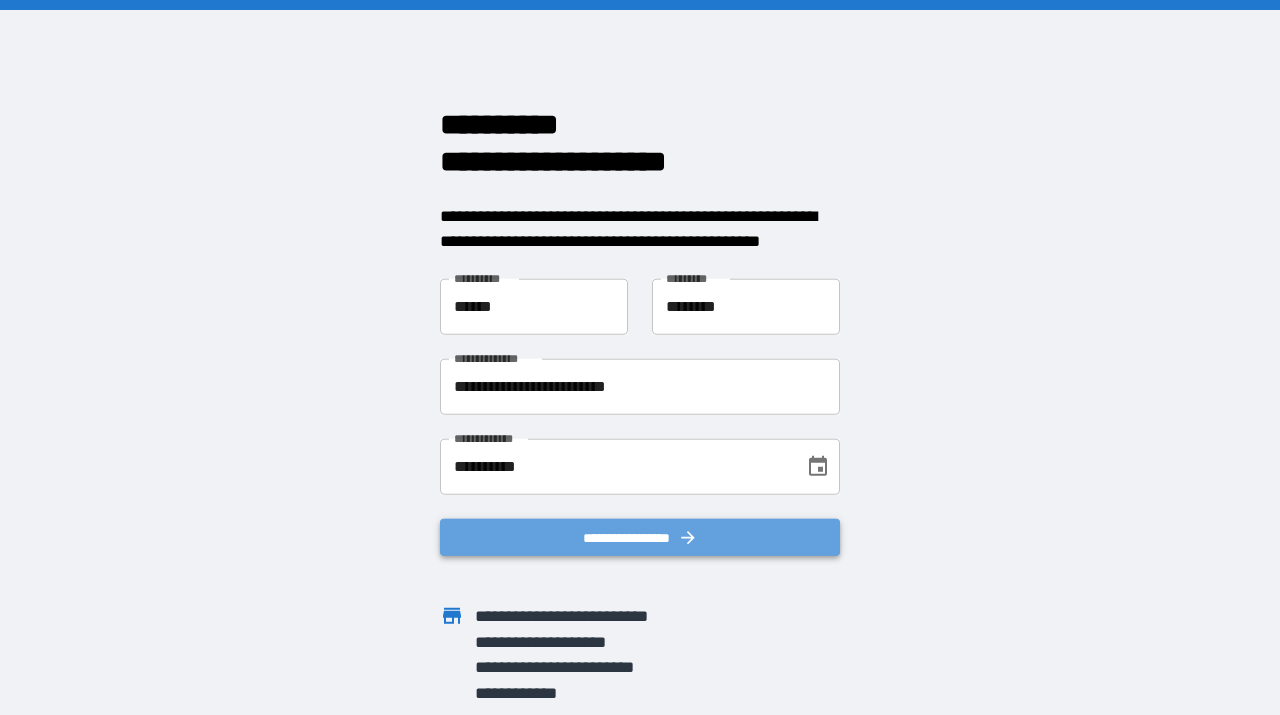 click on "**********" at bounding box center [640, 537] 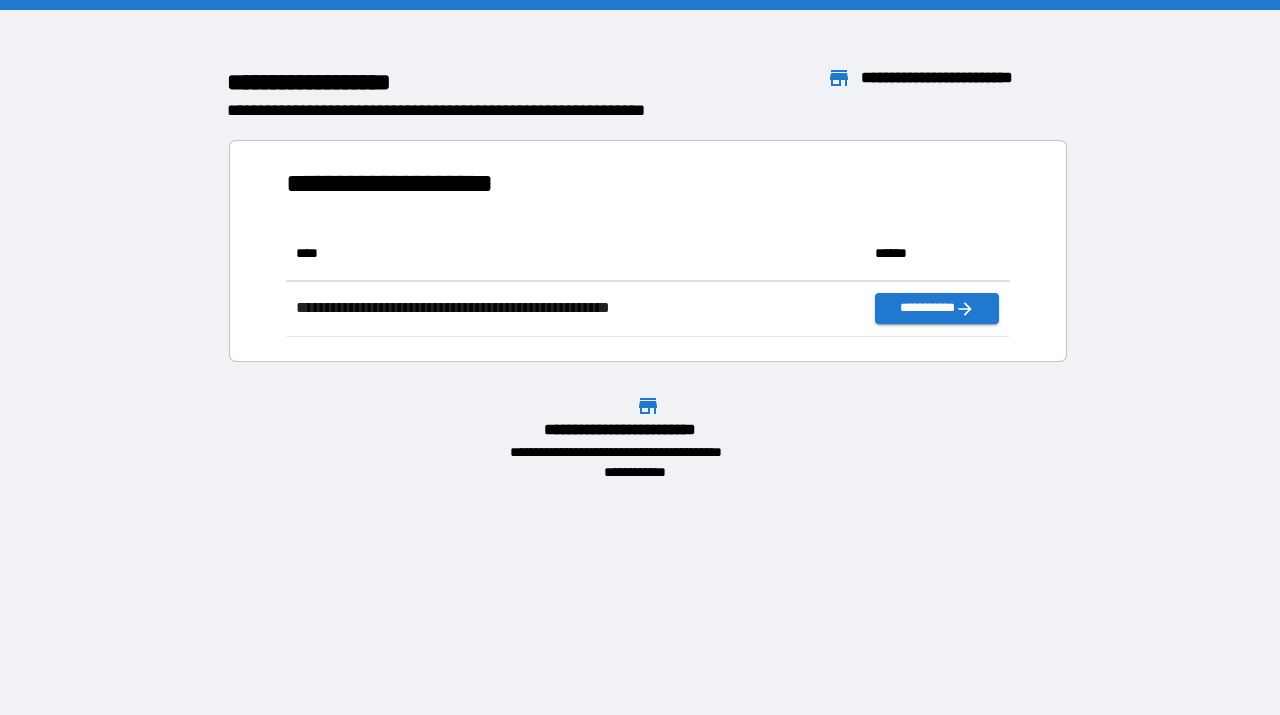 scroll, scrollTop: 1, scrollLeft: 0, axis: vertical 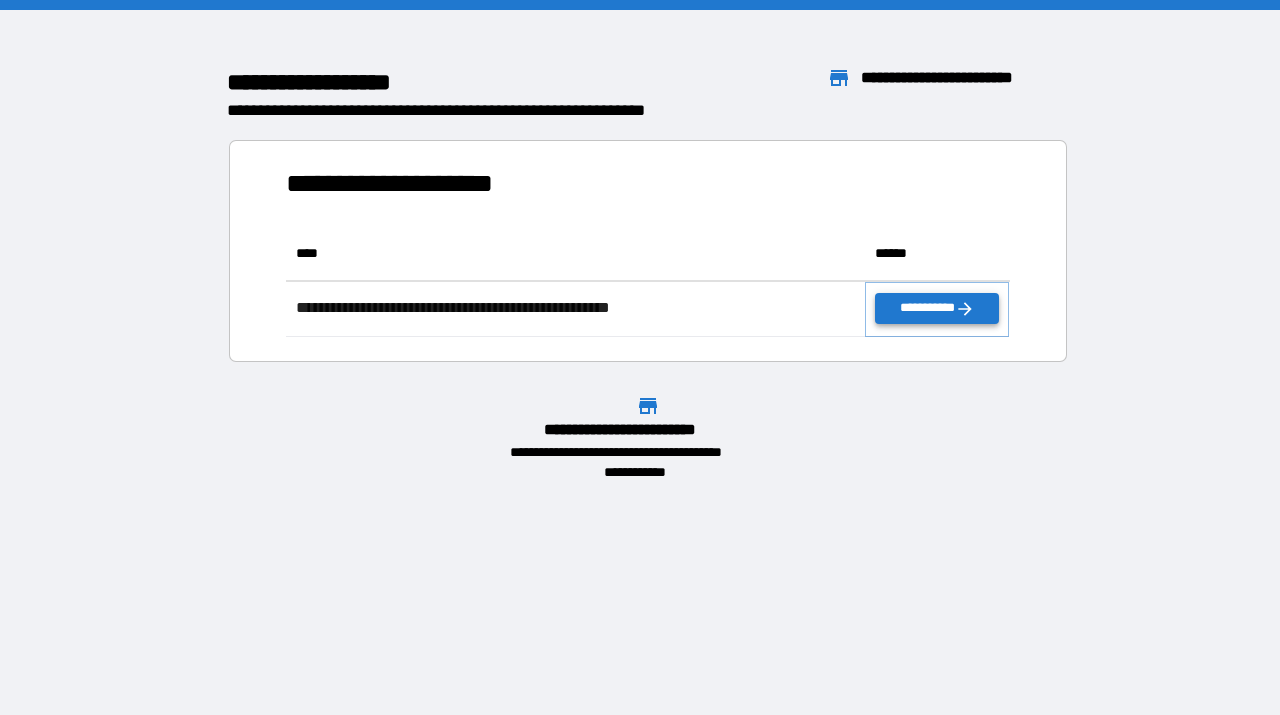 click on "**********" at bounding box center [937, 308] 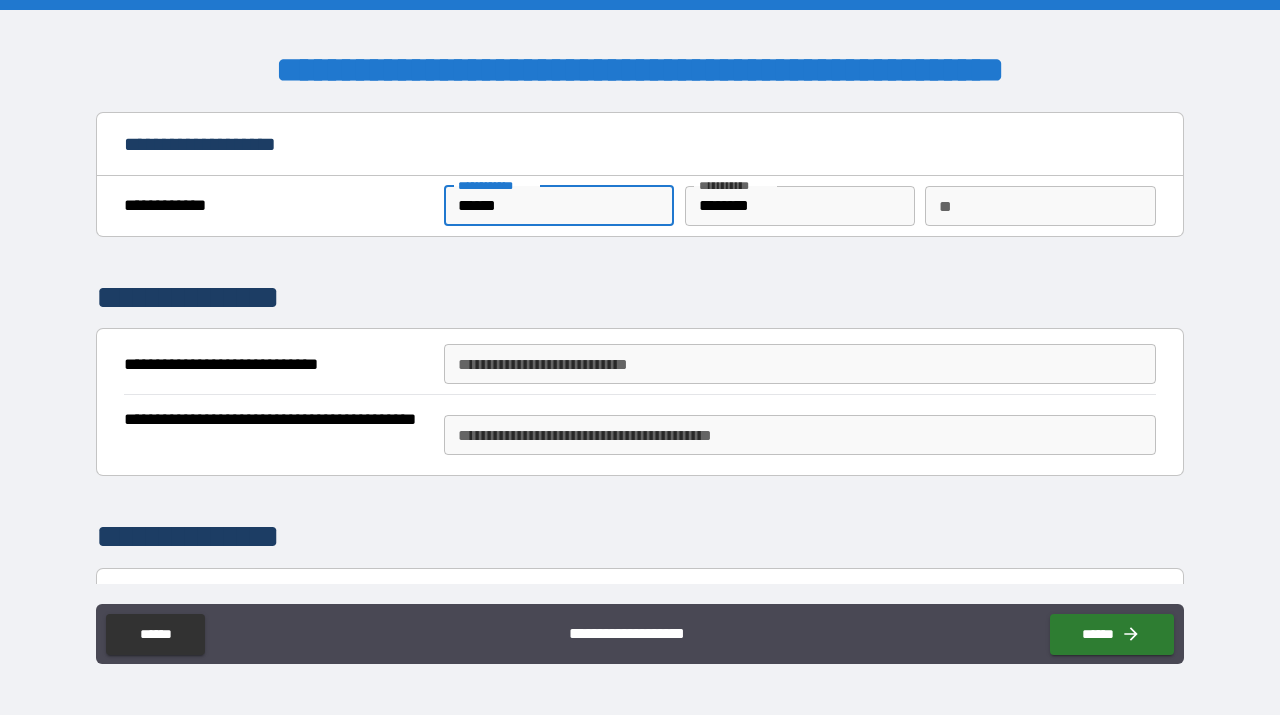 drag, startPoint x: 519, startPoint y: 210, endPoint x: 381, endPoint y: 205, distance: 138.09055 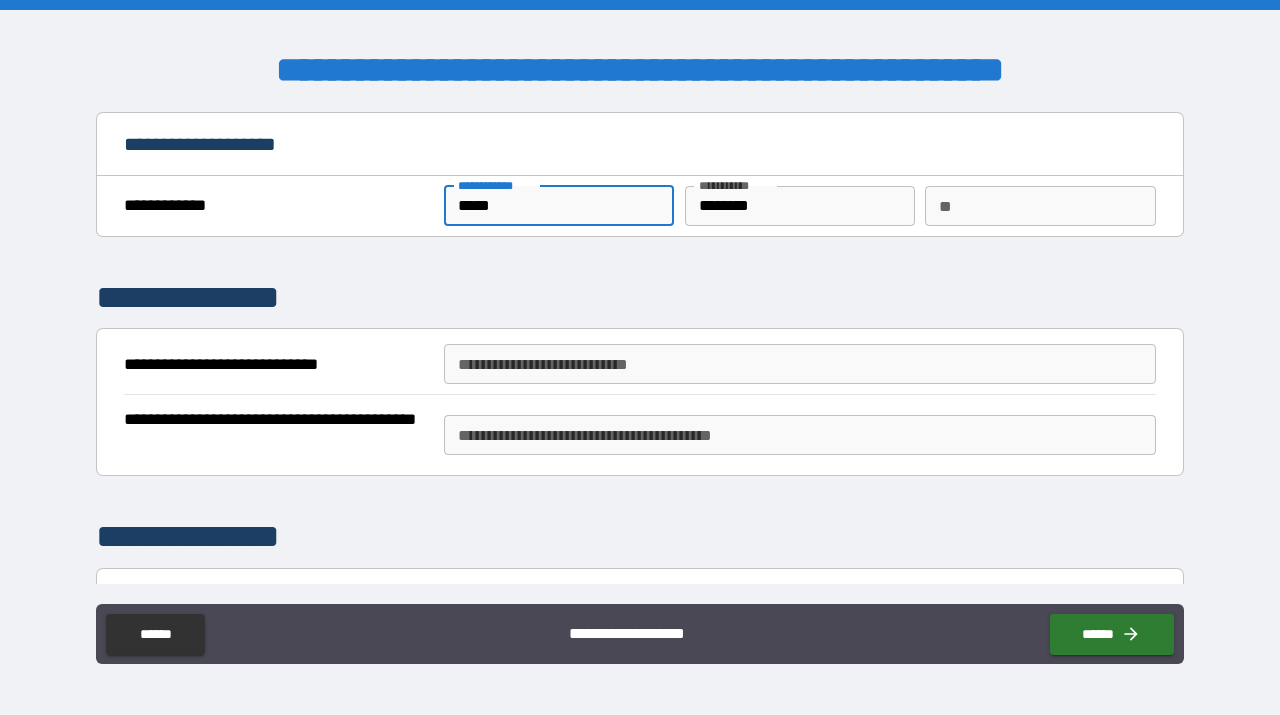 type on "*****" 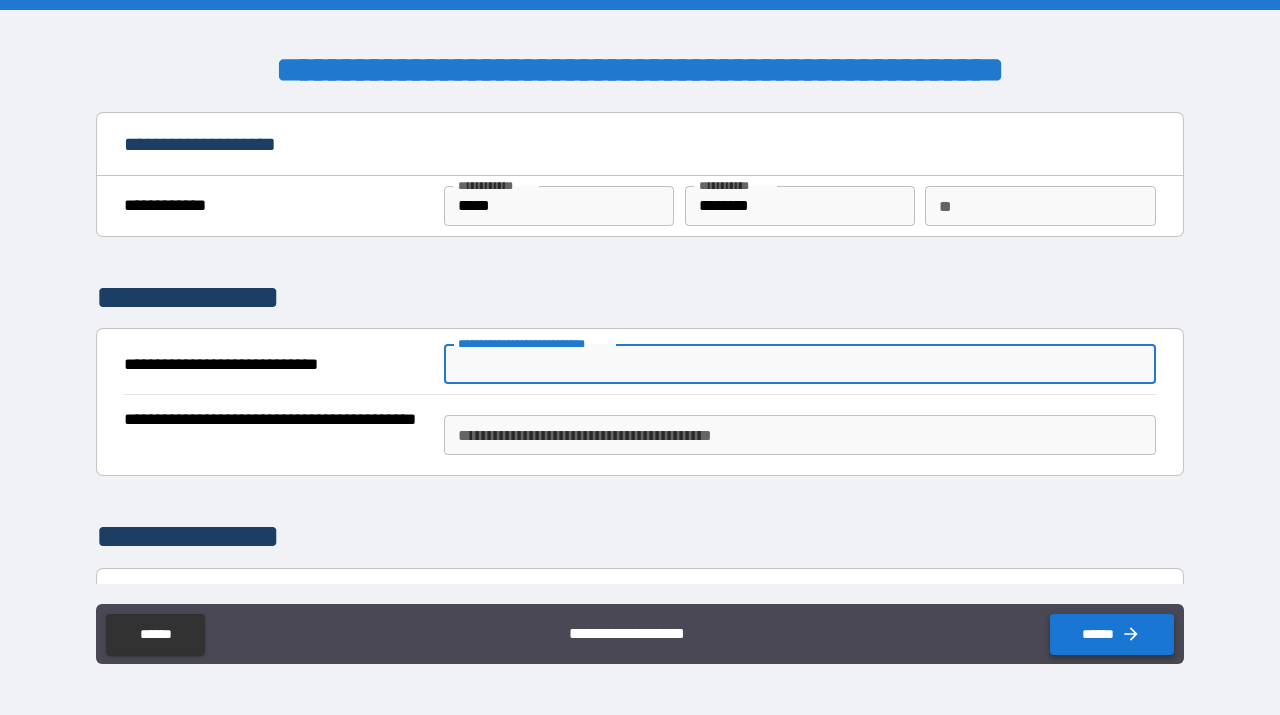 click on "******" at bounding box center [1112, 634] 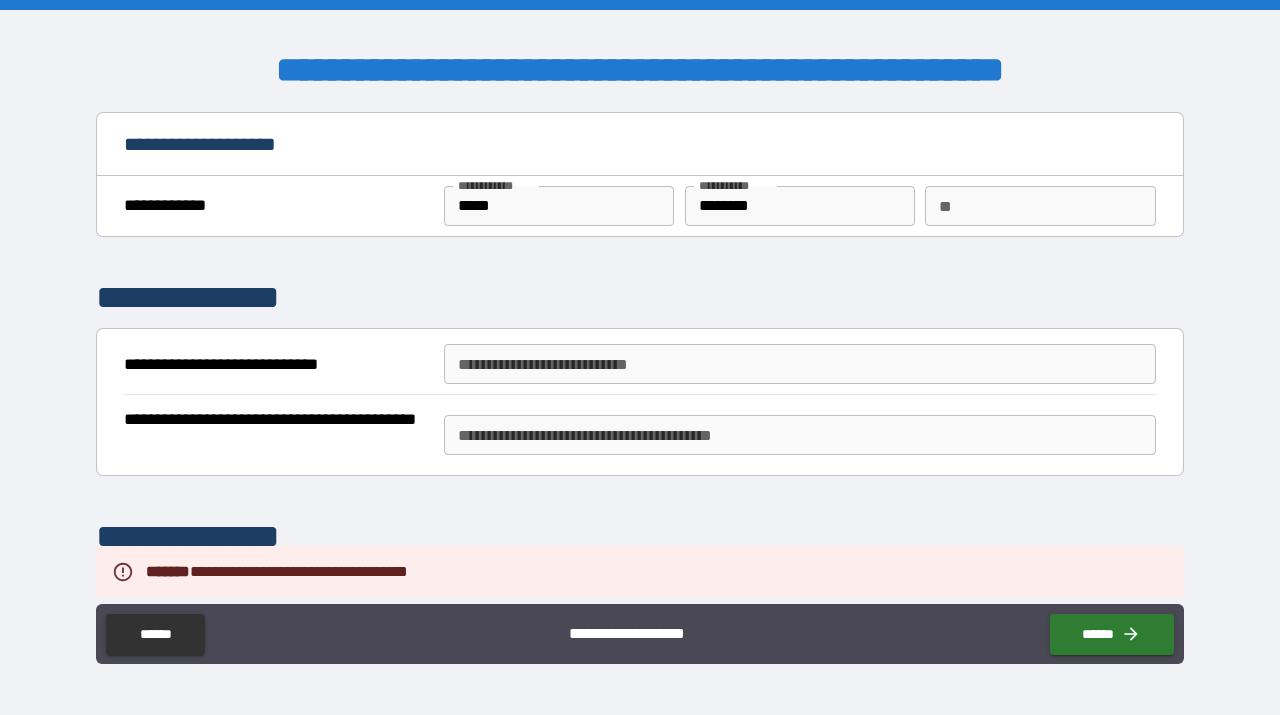 click on "[FIRST] [LAST]" at bounding box center (800, 364) 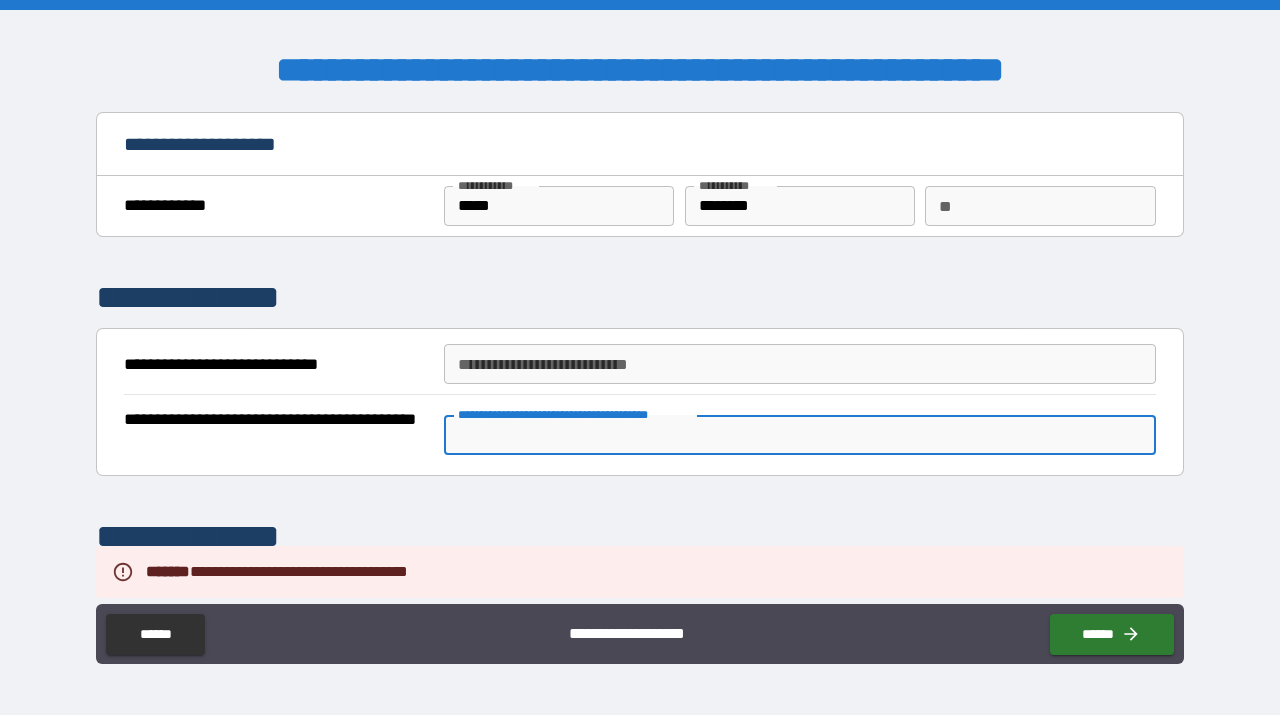click on "**********" at bounding box center (800, 435) 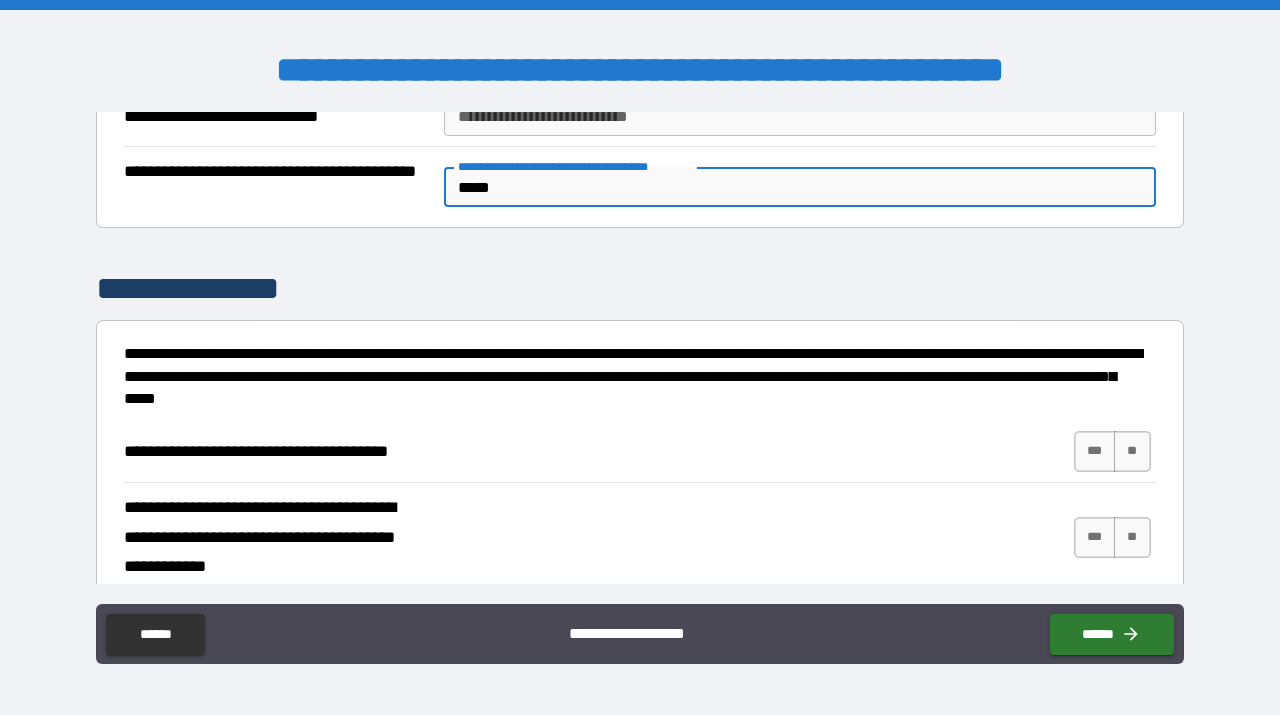 scroll, scrollTop: 361, scrollLeft: 0, axis: vertical 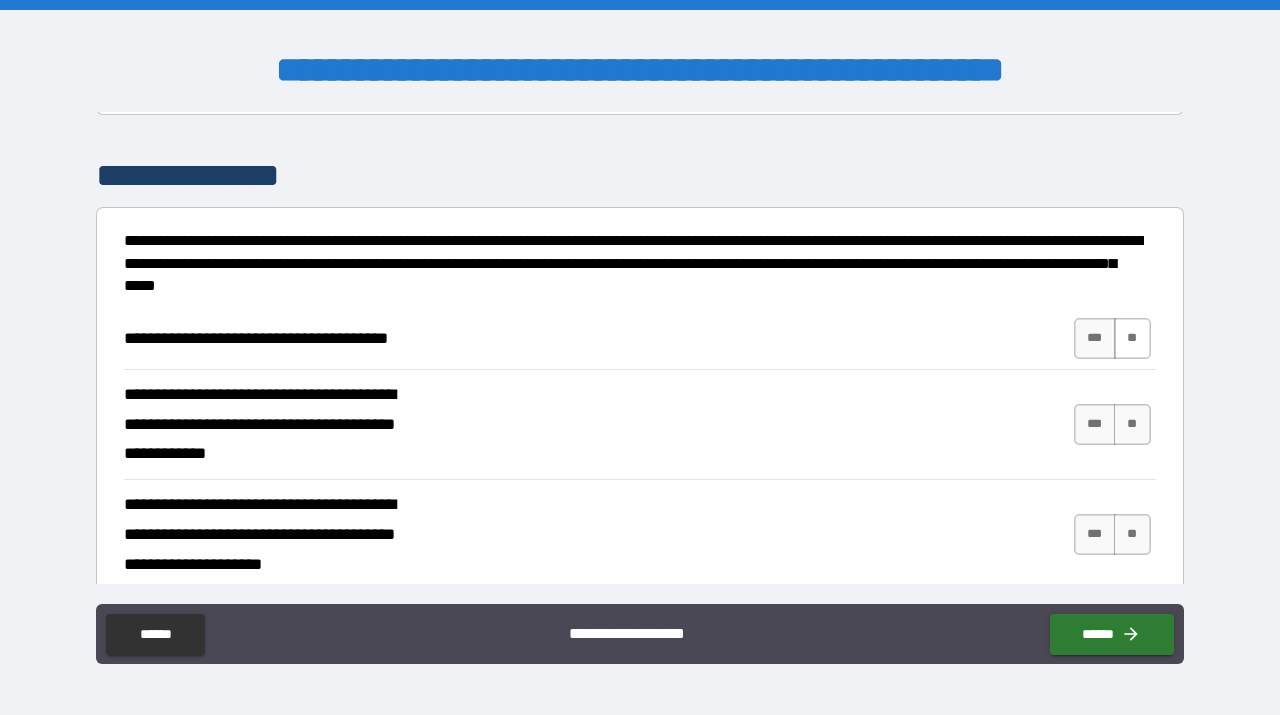 type on "*****" 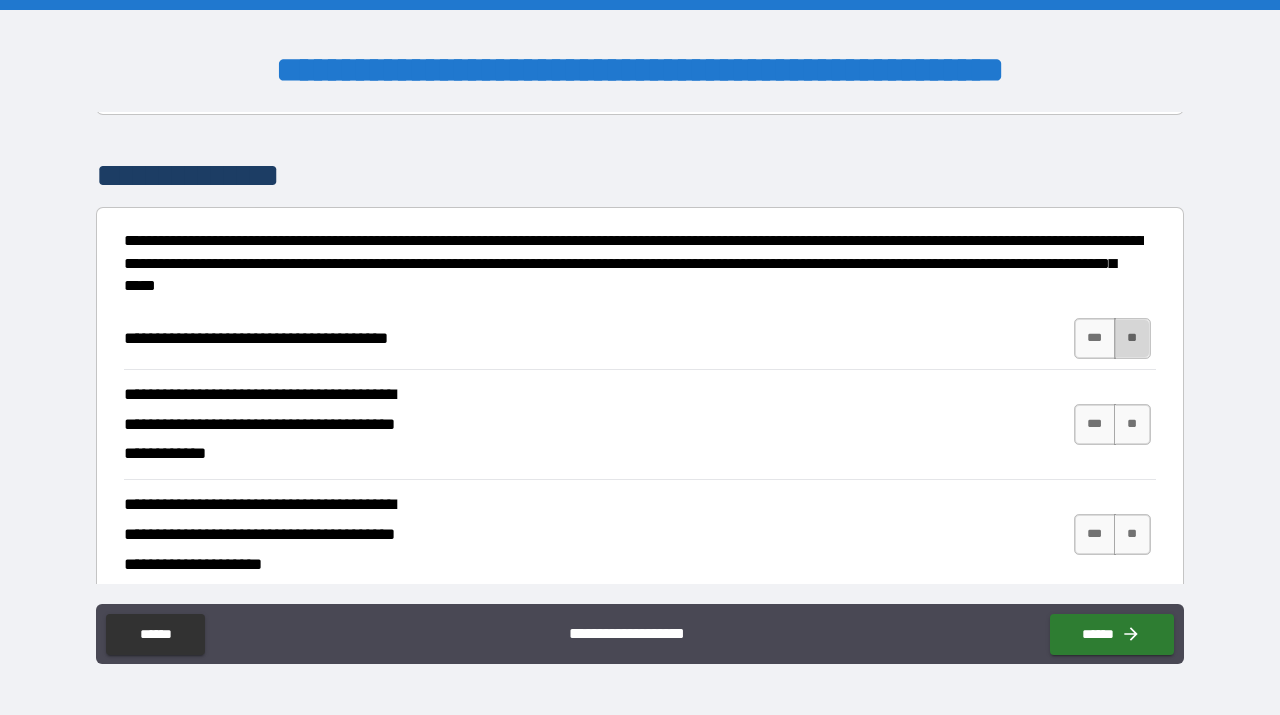 click on "**" at bounding box center [1132, 338] 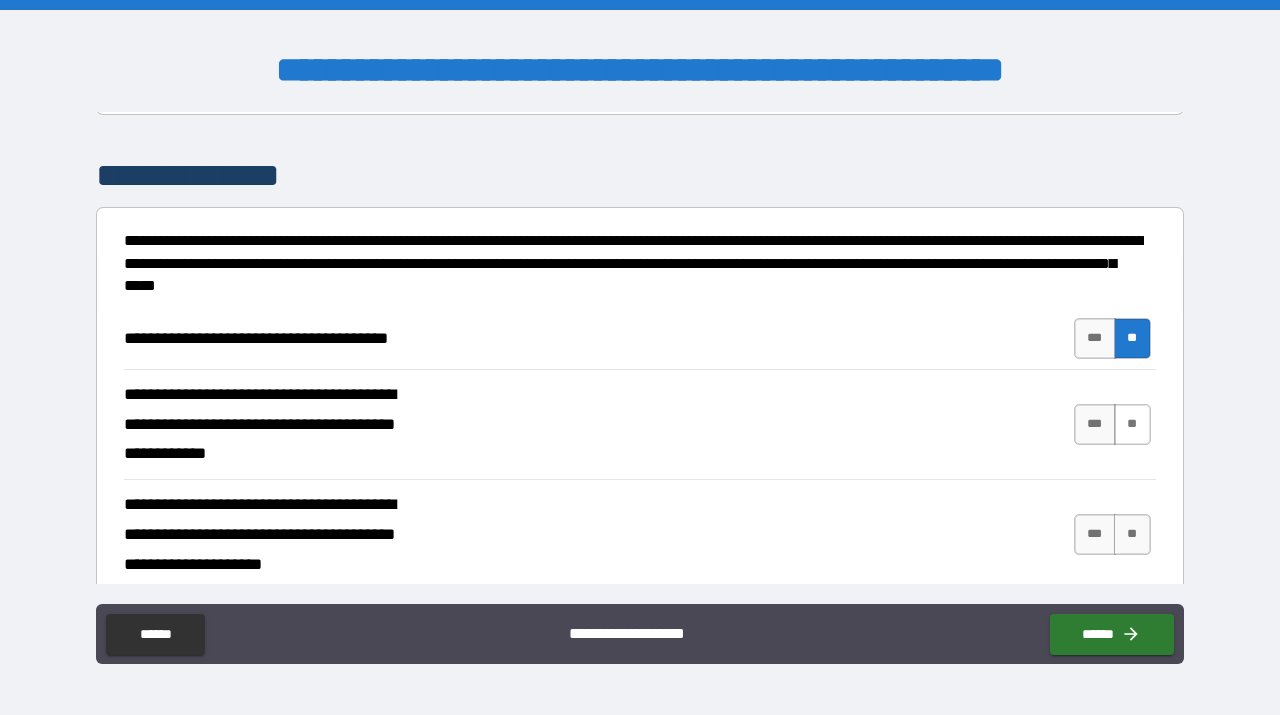 click on "**" at bounding box center [1132, 424] 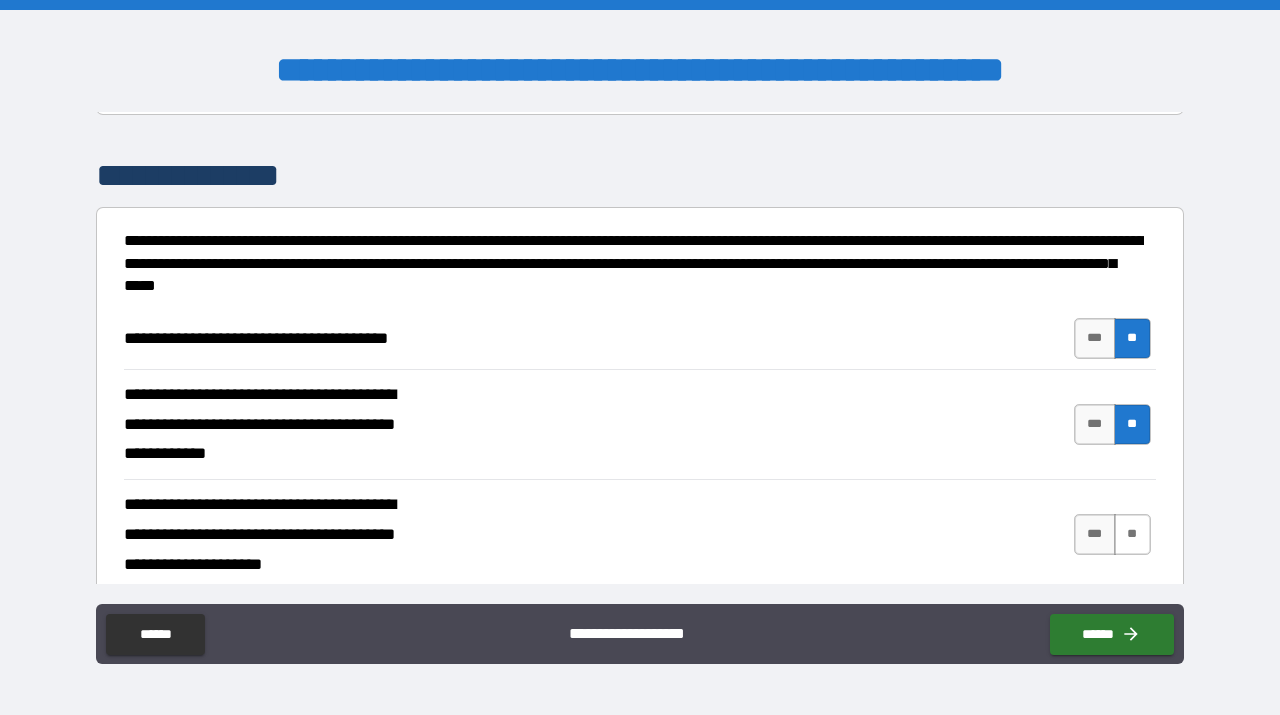 click on "**" at bounding box center [1132, 534] 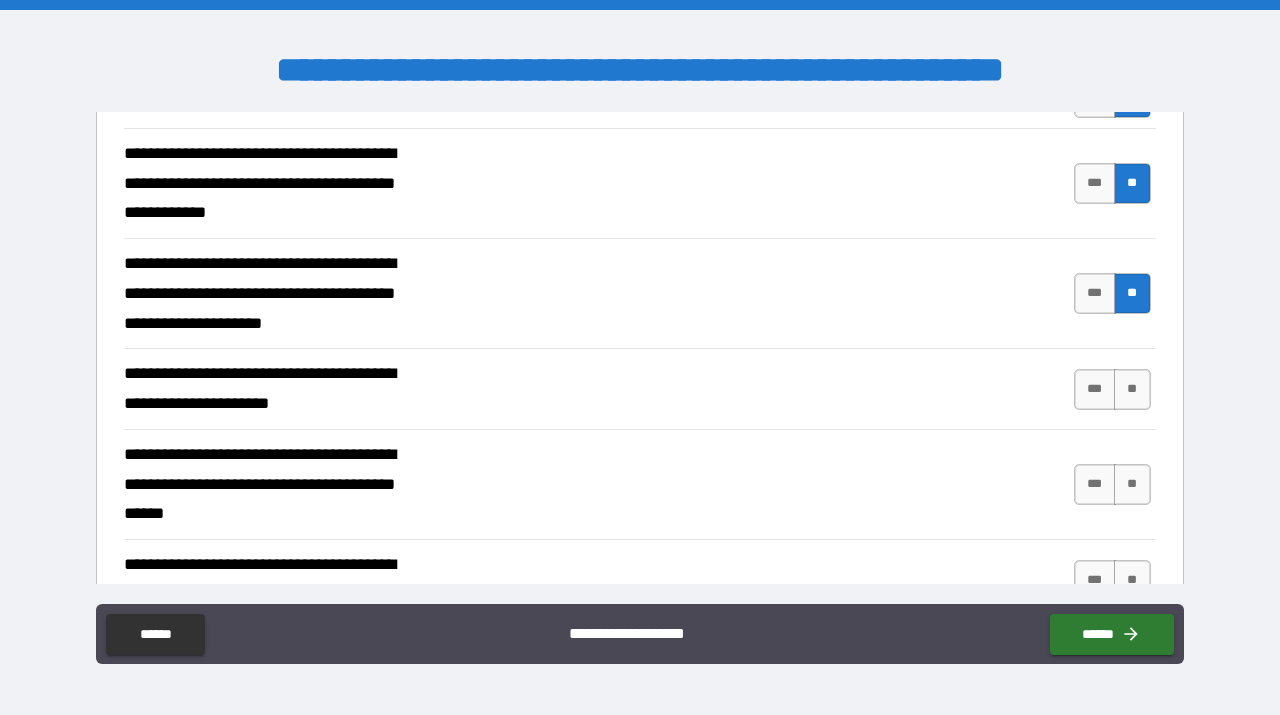 scroll, scrollTop: 653, scrollLeft: 0, axis: vertical 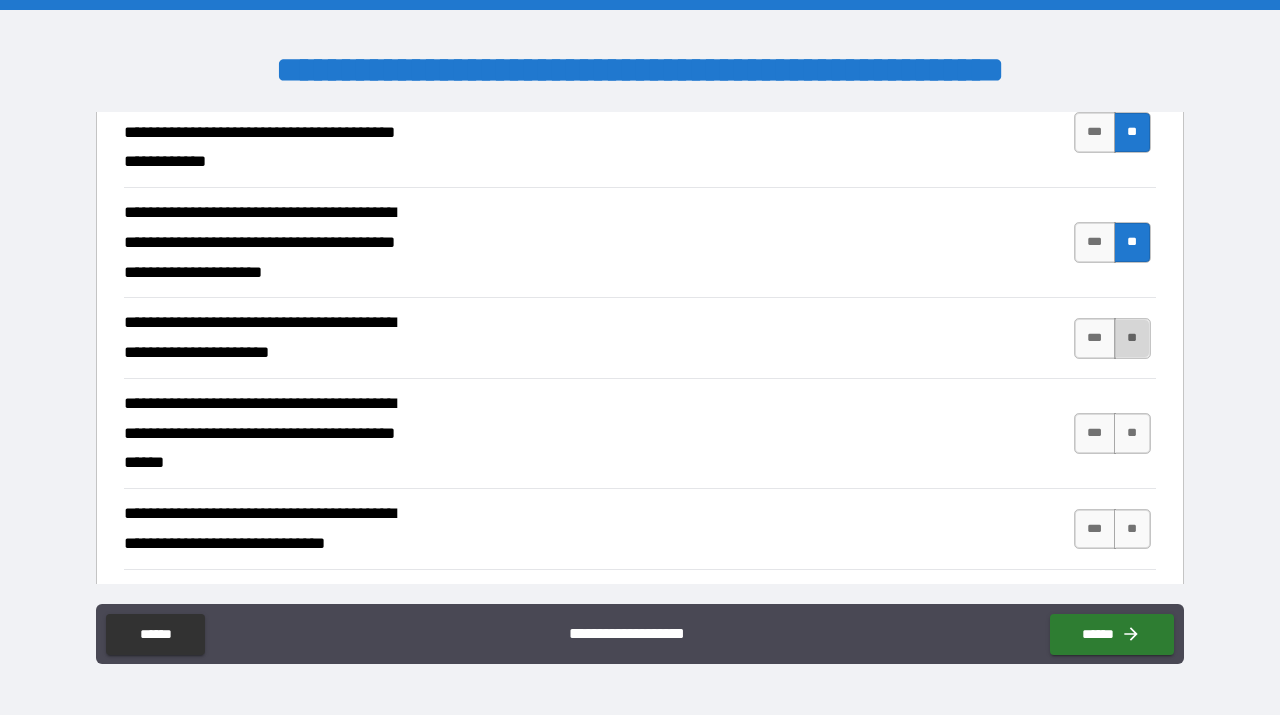 click on "**" at bounding box center (1132, 338) 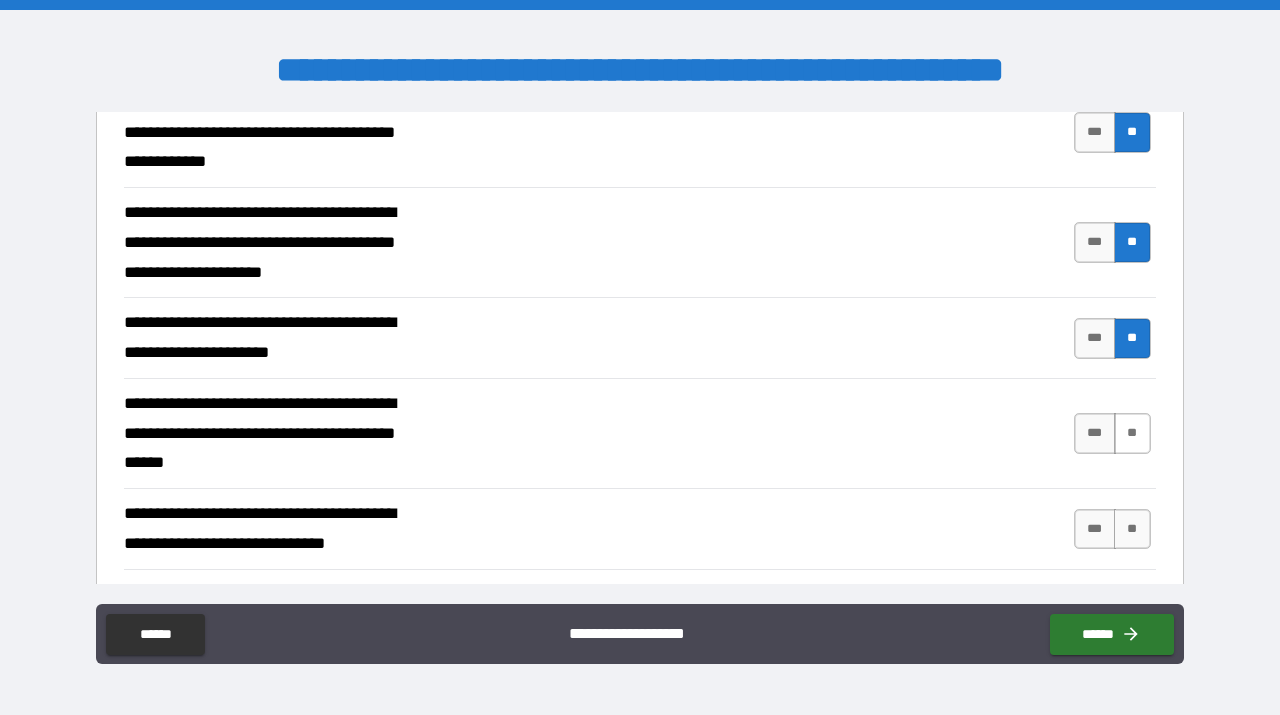 click on "**" at bounding box center [1132, 433] 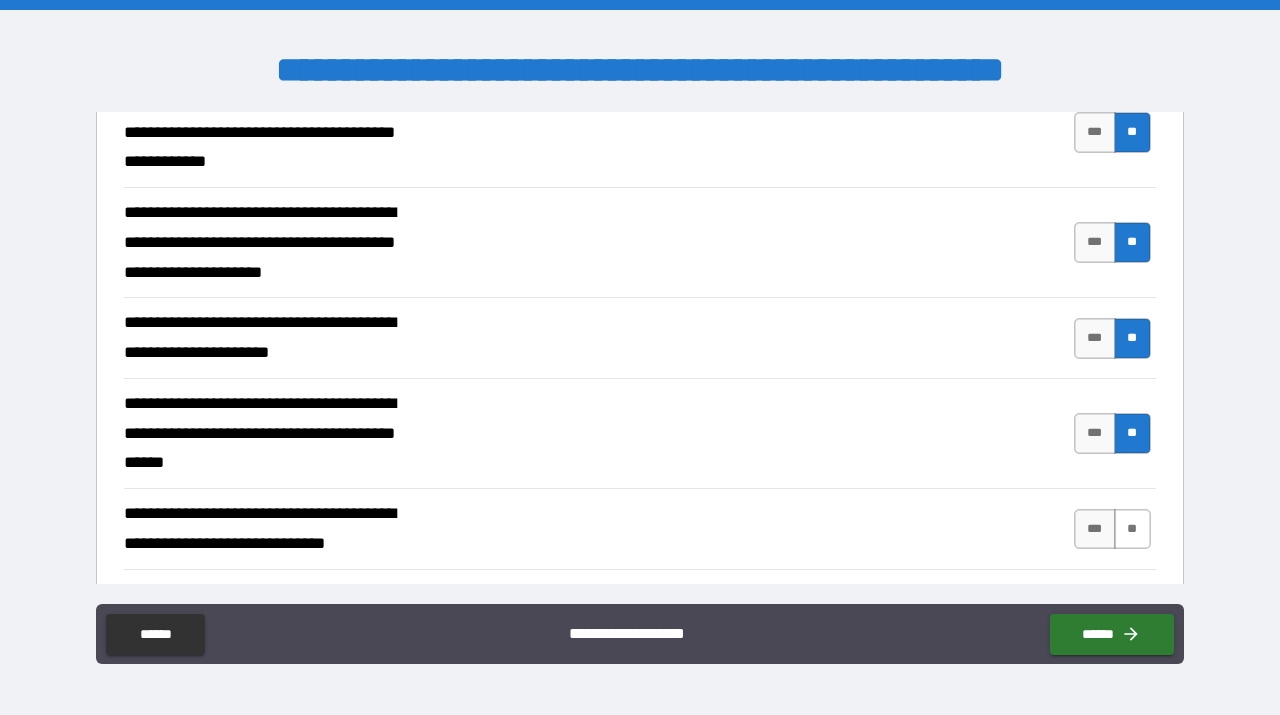 click on "**" at bounding box center [1132, 529] 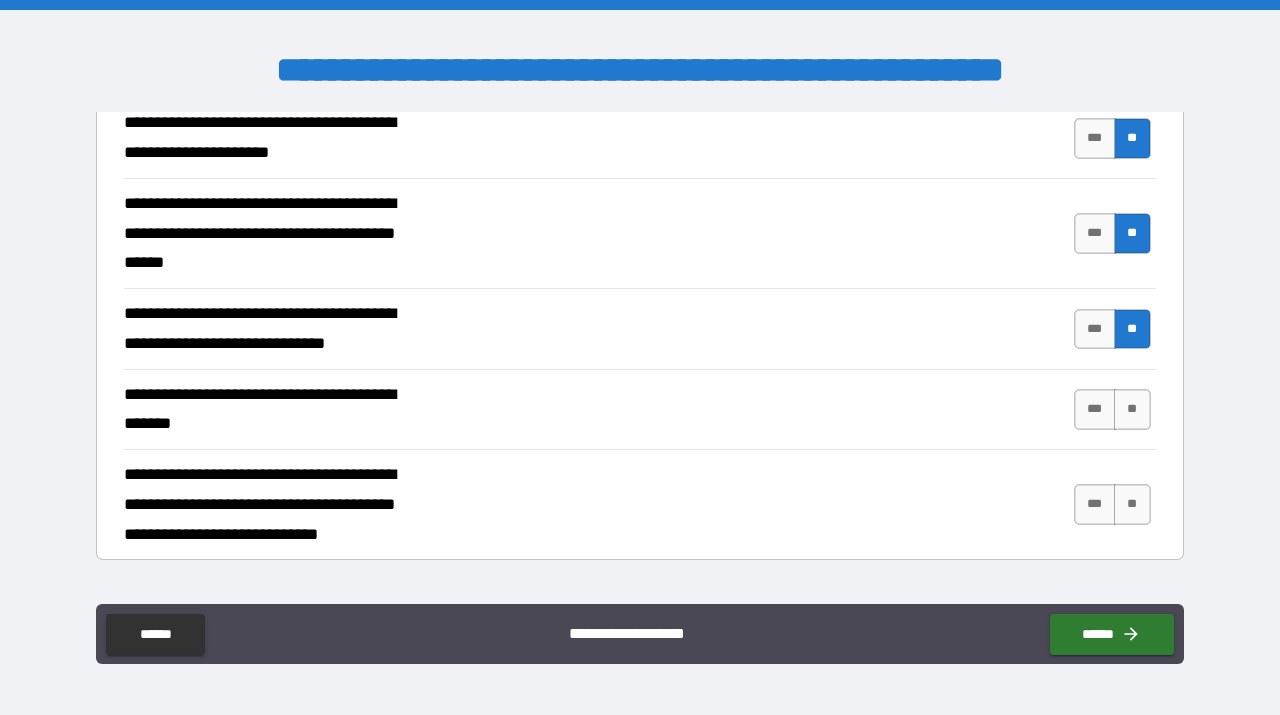 scroll, scrollTop: 944, scrollLeft: 0, axis: vertical 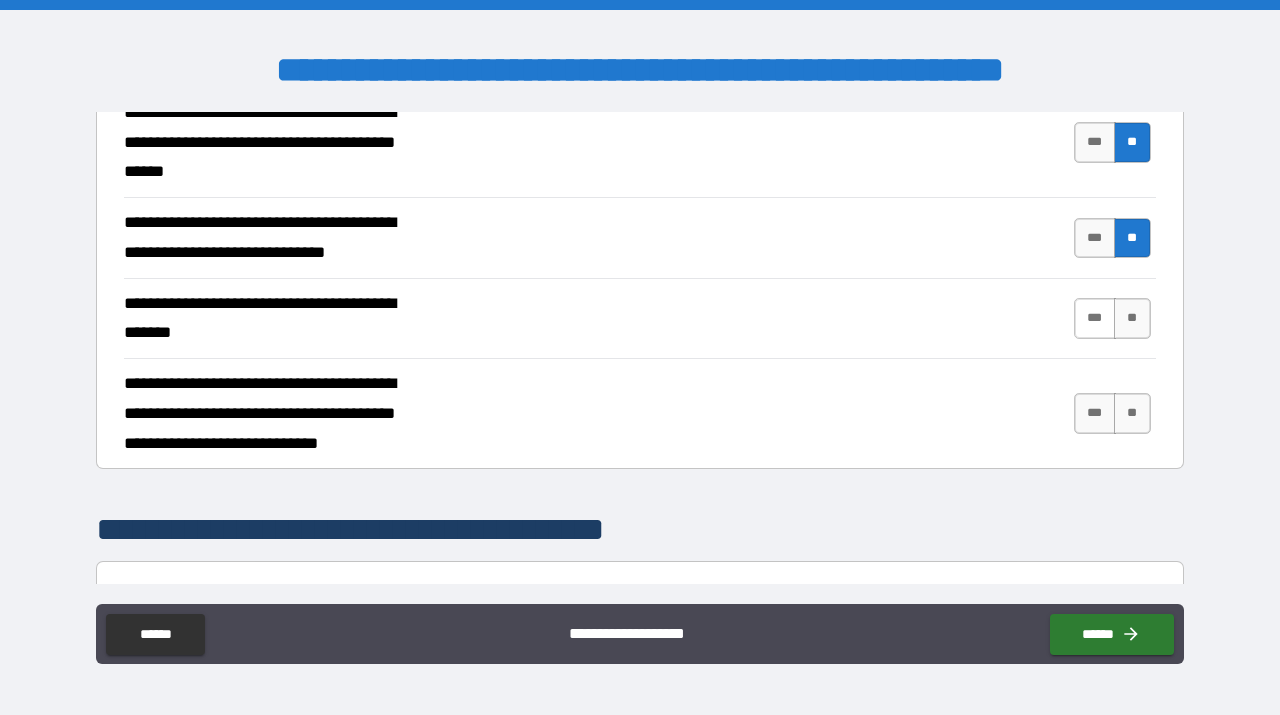 click on "***" at bounding box center [1095, 318] 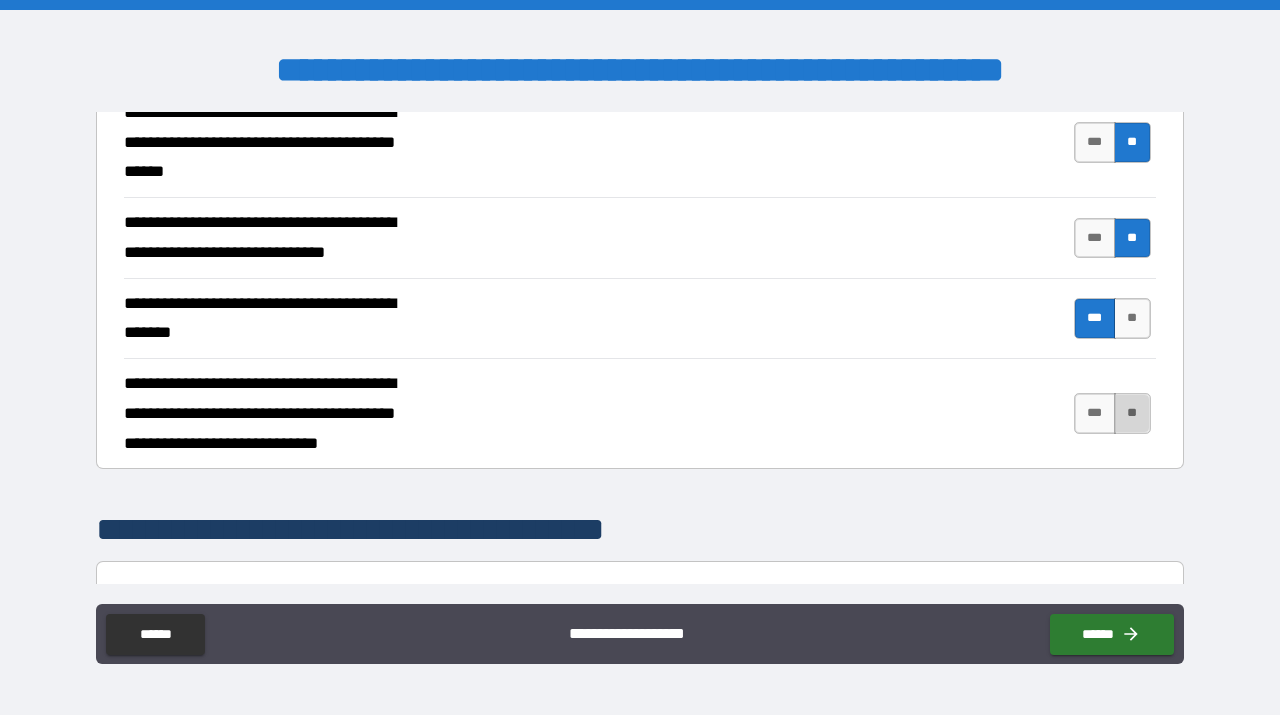 click on "**" at bounding box center [1132, 413] 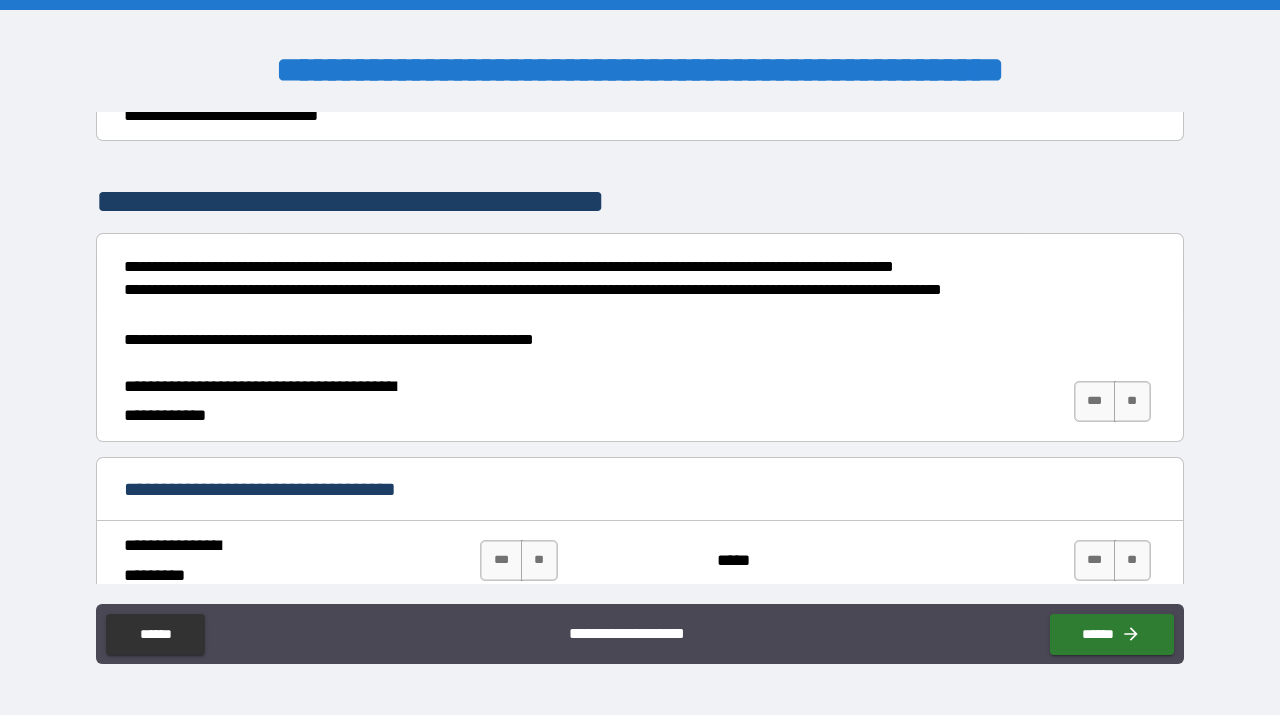 scroll, scrollTop: 1292, scrollLeft: 0, axis: vertical 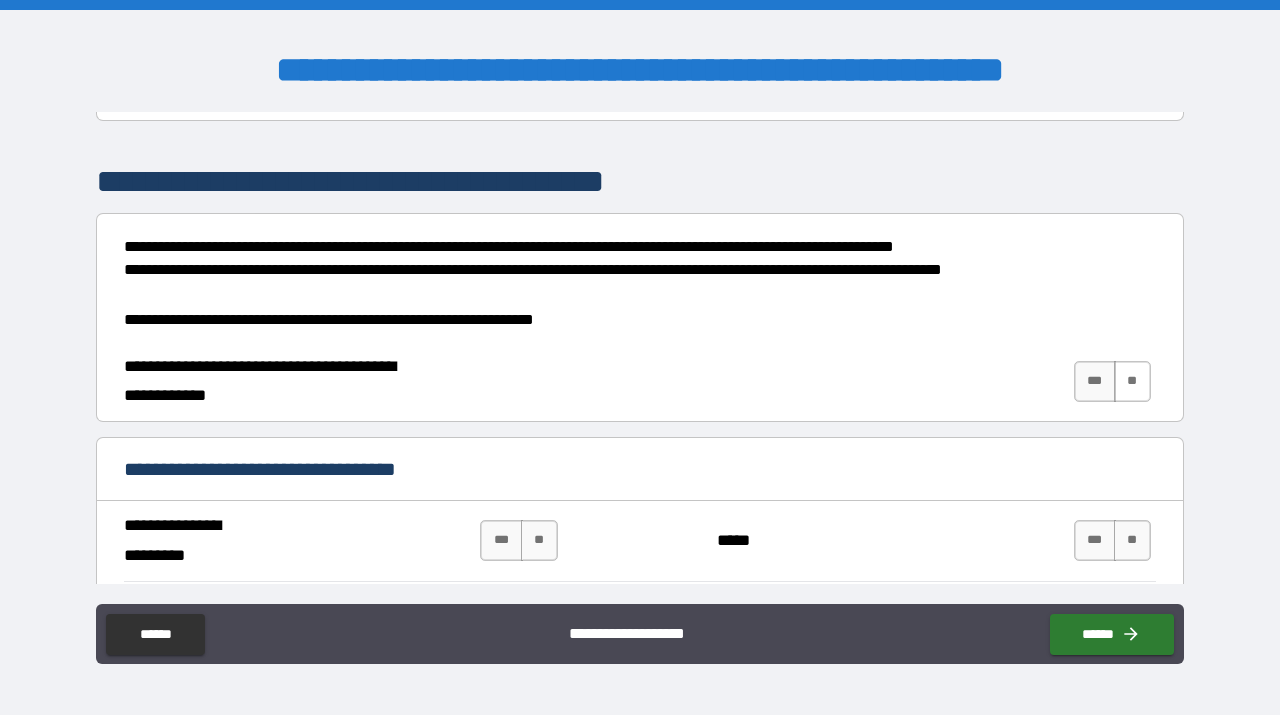 click on "**" at bounding box center (1132, 381) 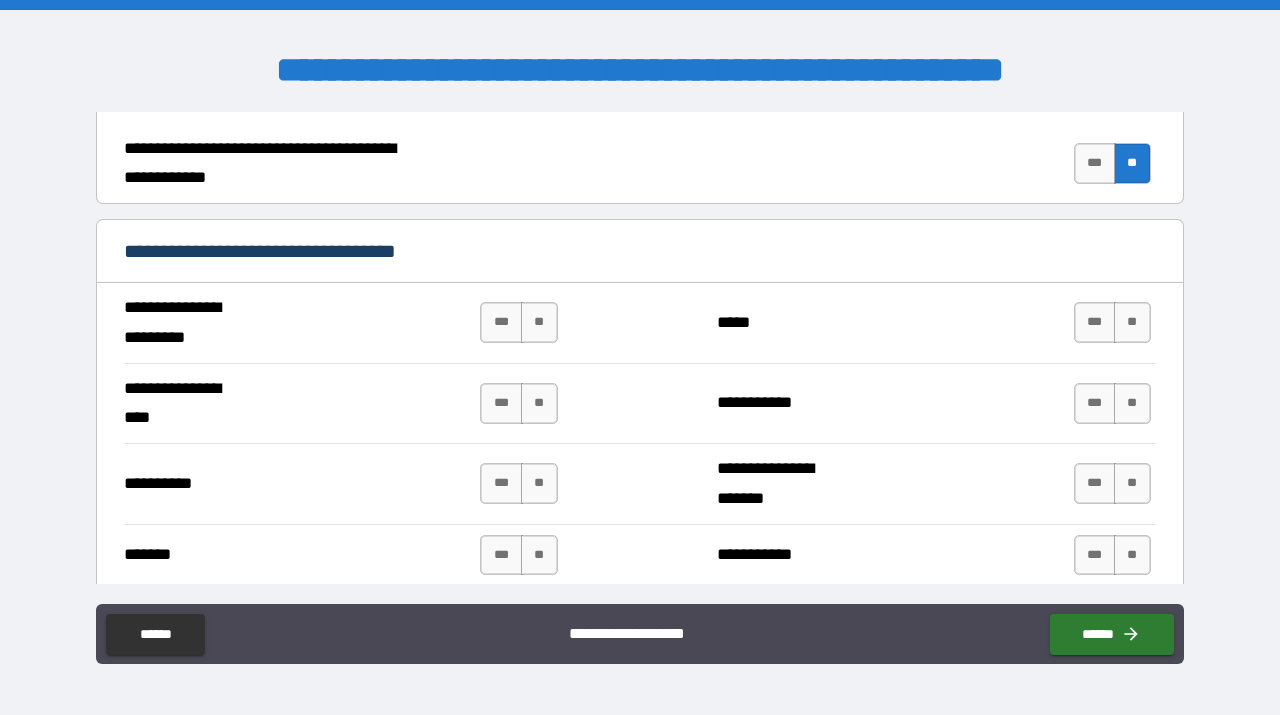 scroll, scrollTop: 1512, scrollLeft: 0, axis: vertical 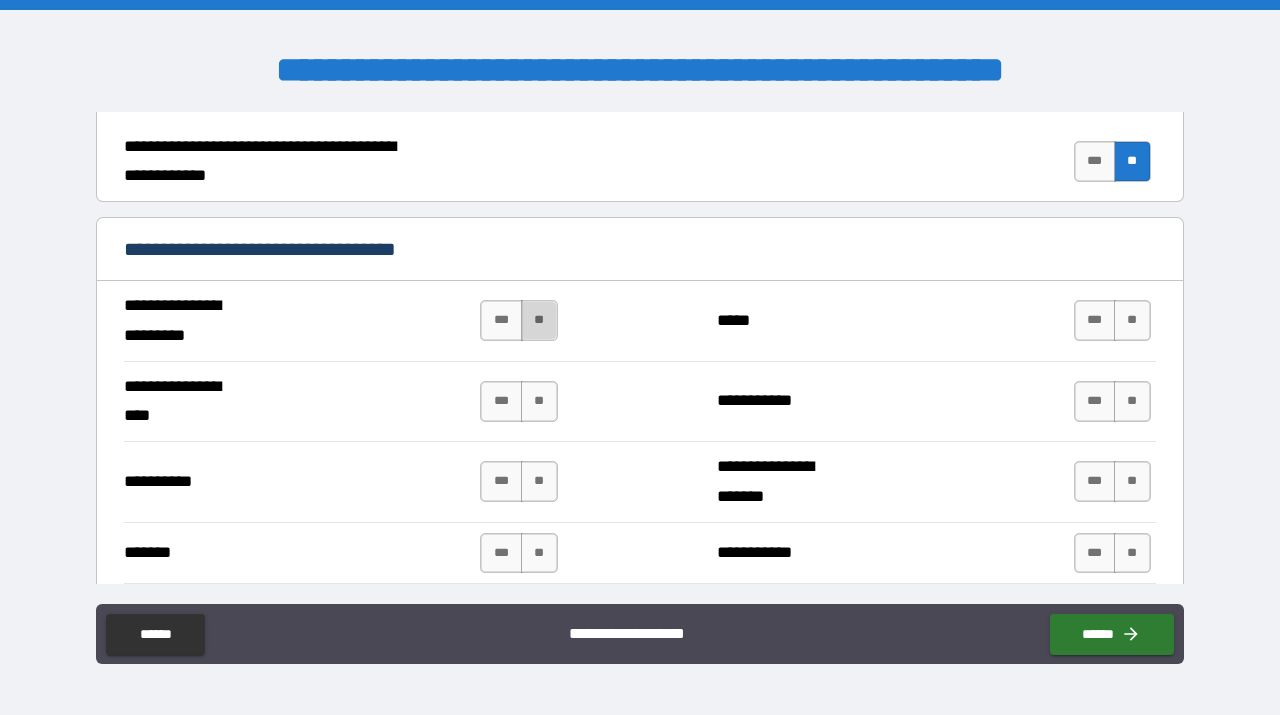 click on "**" at bounding box center (539, 320) 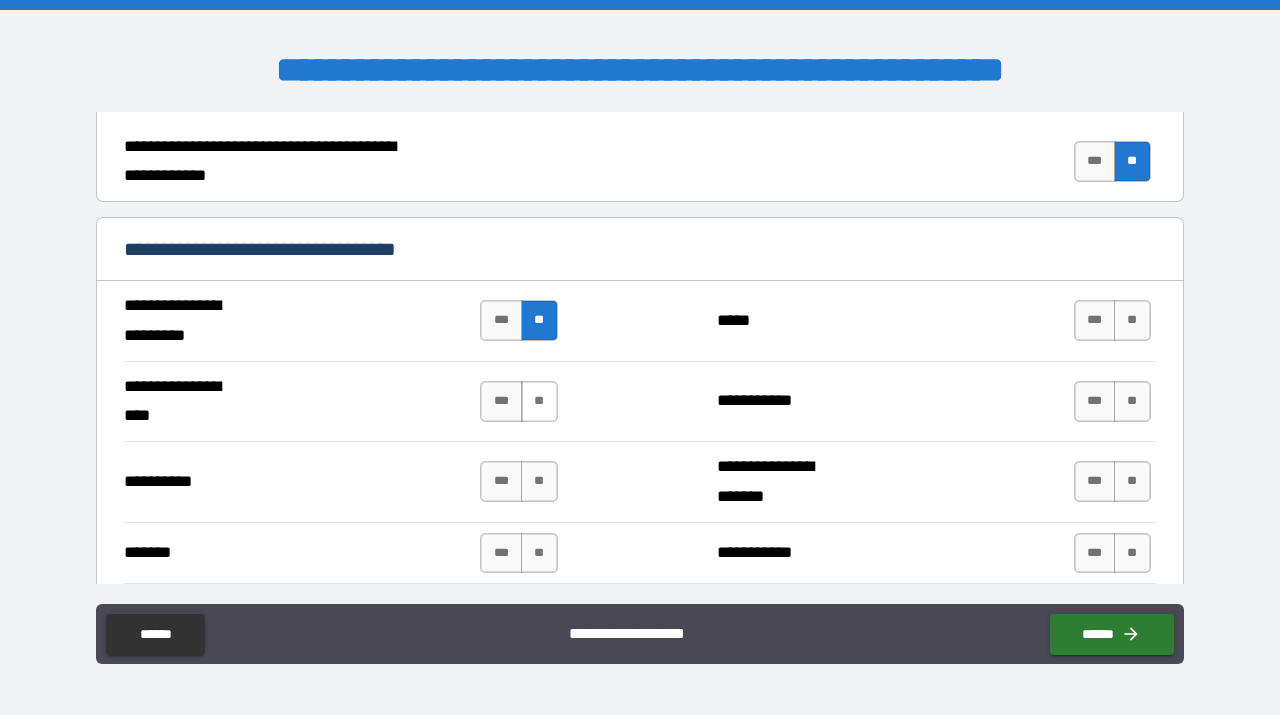 click on "**" at bounding box center [539, 401] 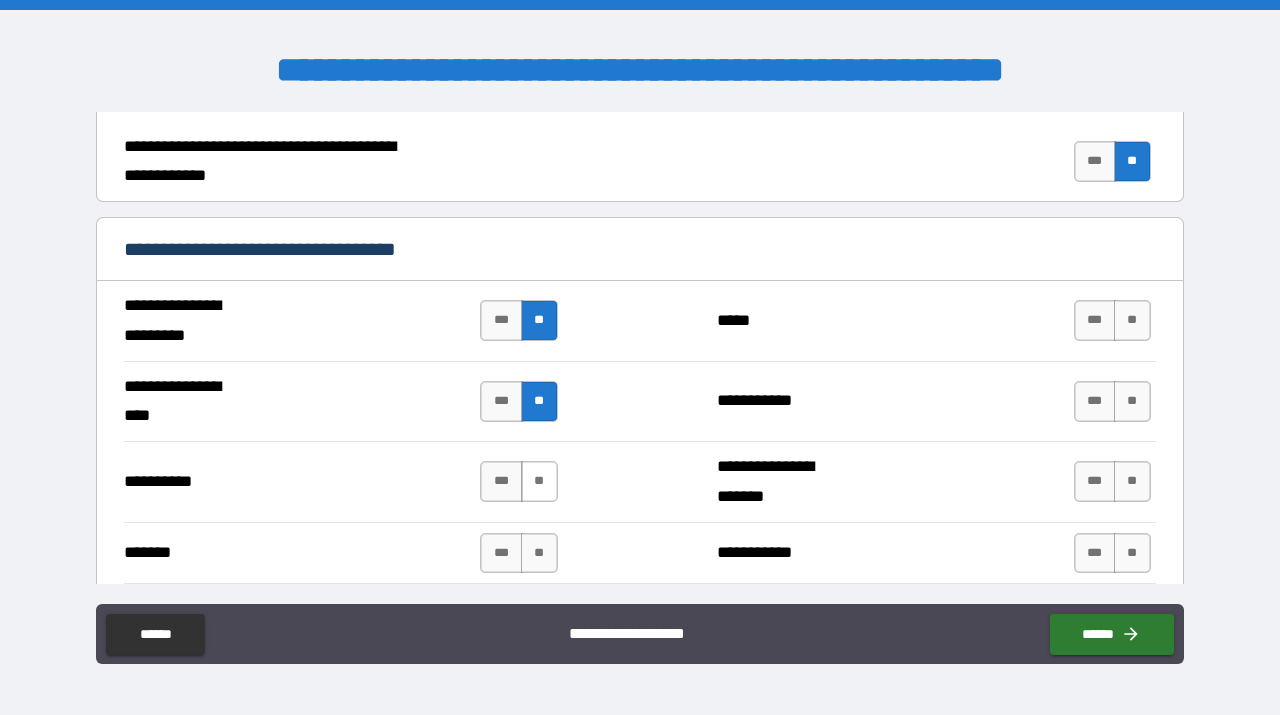 click on "**" at bounding box center [539, 481] 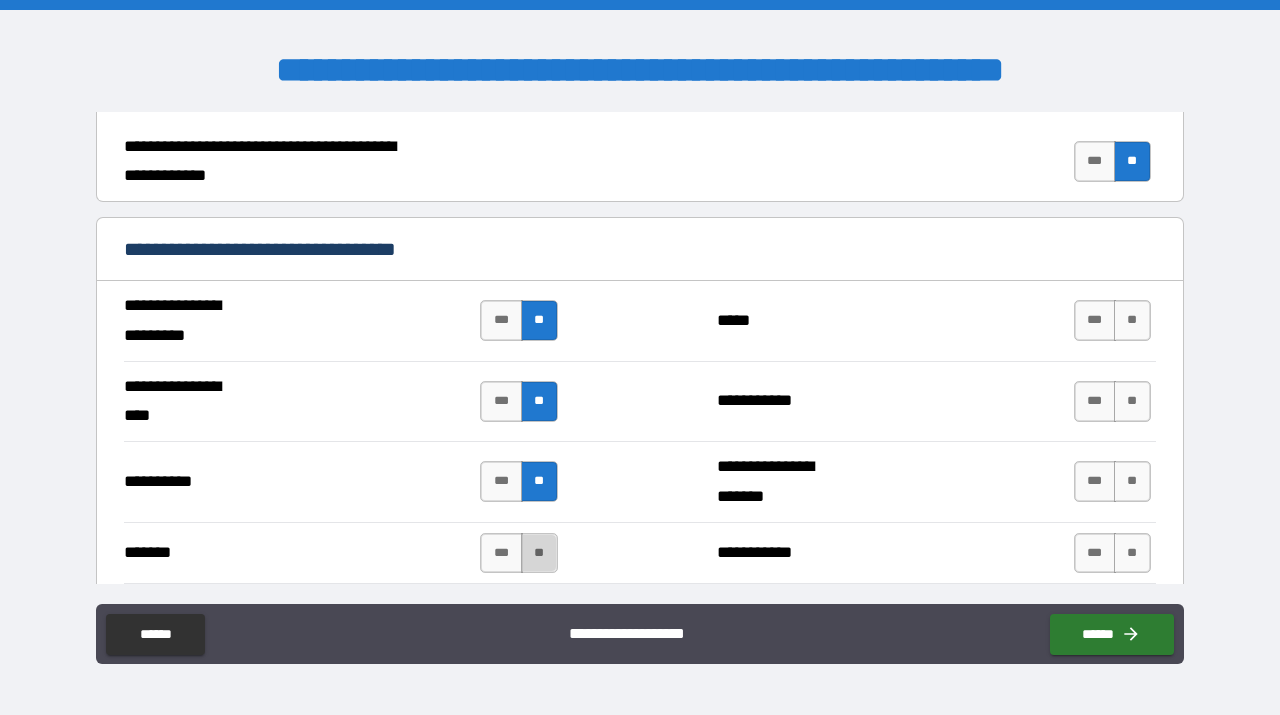 click on "**" at bounding box center (539, 553) 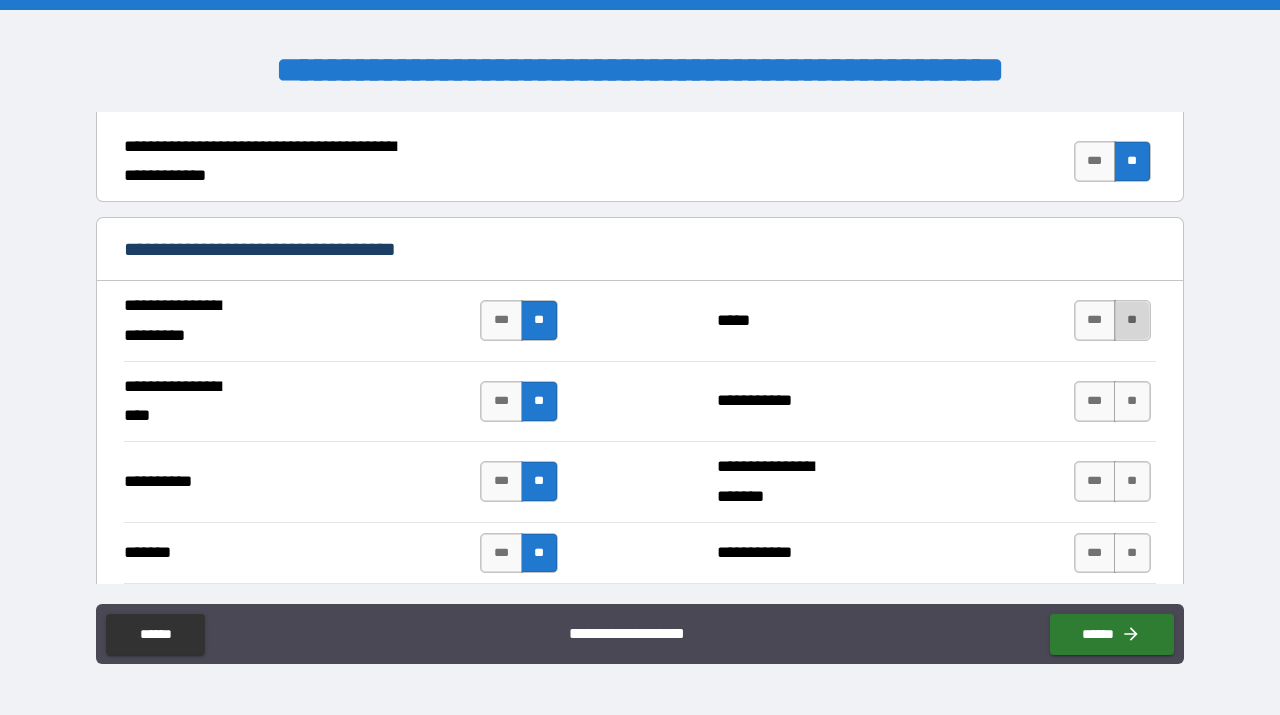 click on "**" at bounding box center [1132, 320] 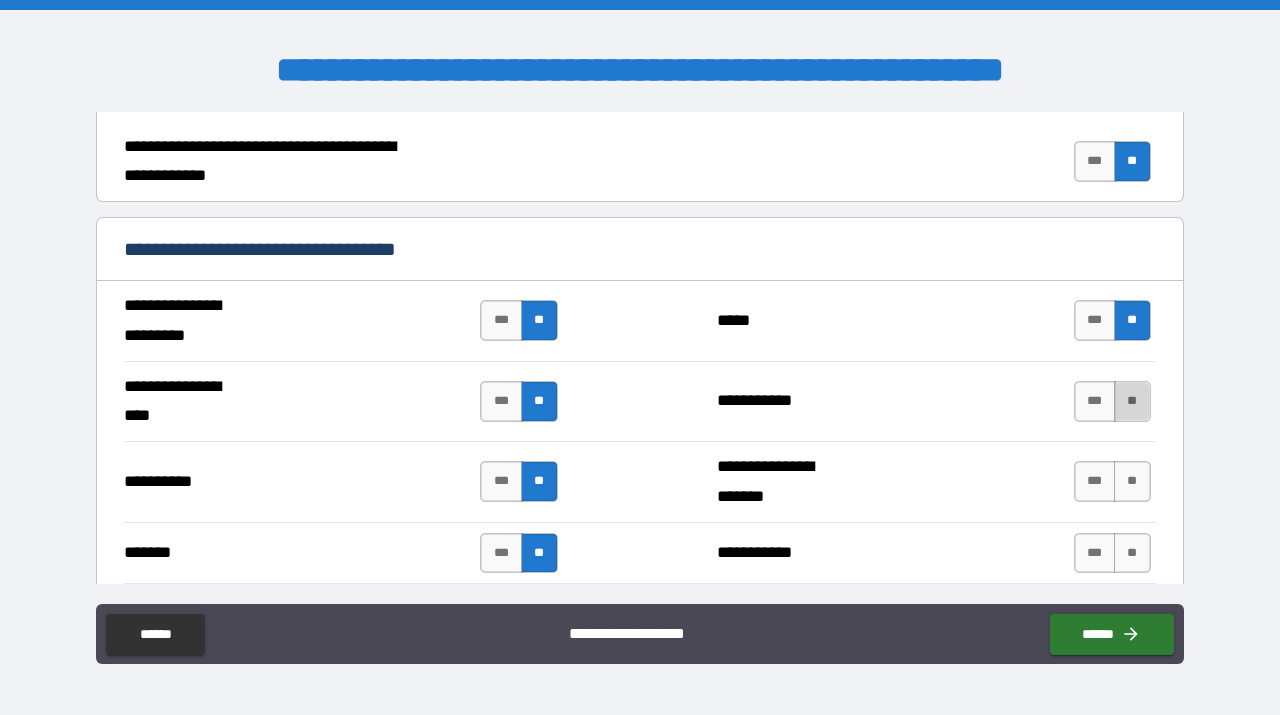 click on "**" at bounding box center (1132, 401) 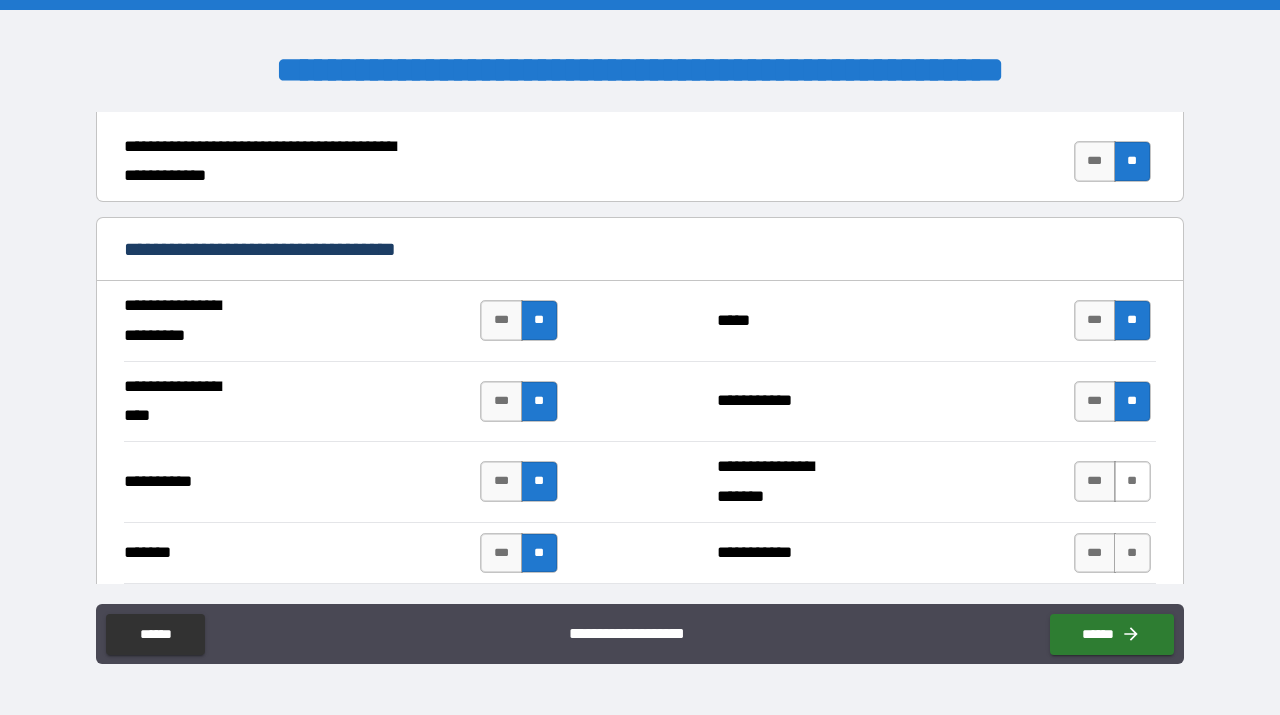 click on "**" at bounding box center [1132, 481] 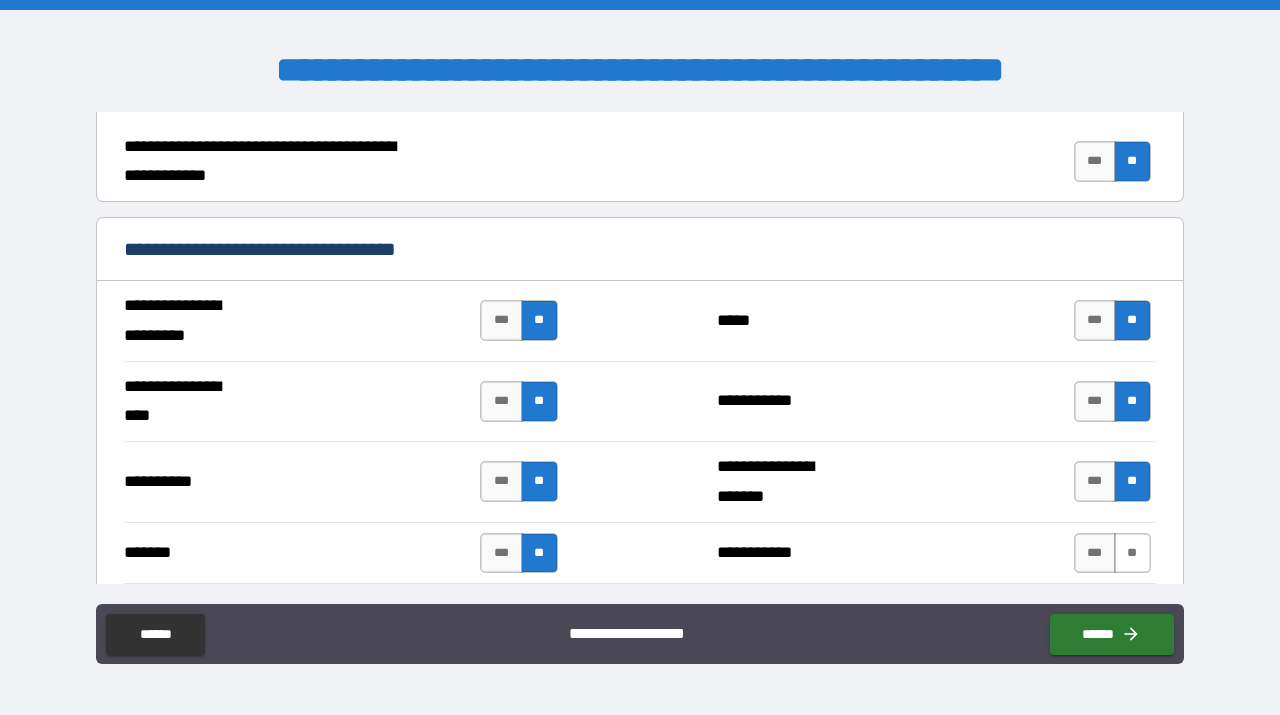 click on "**" at bounding box center (1132, 553) 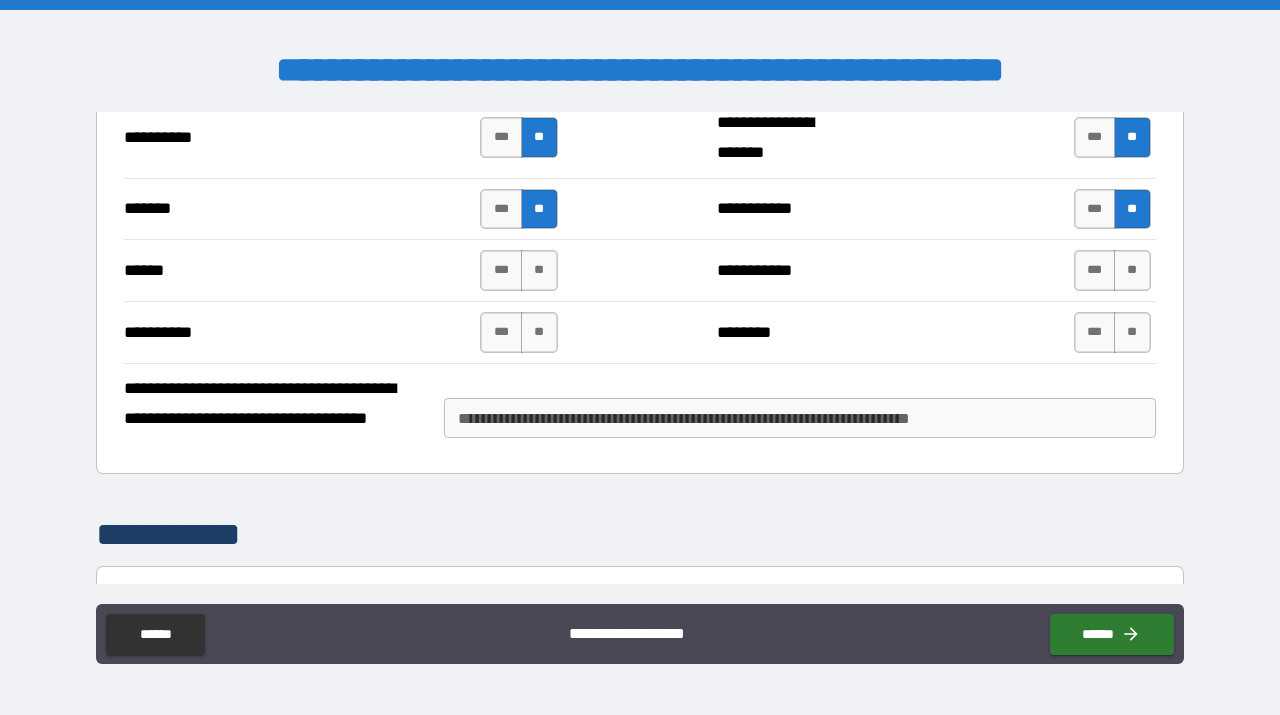scroll, scrollTop: 1862, scrollLeft: 0, axis: vertical 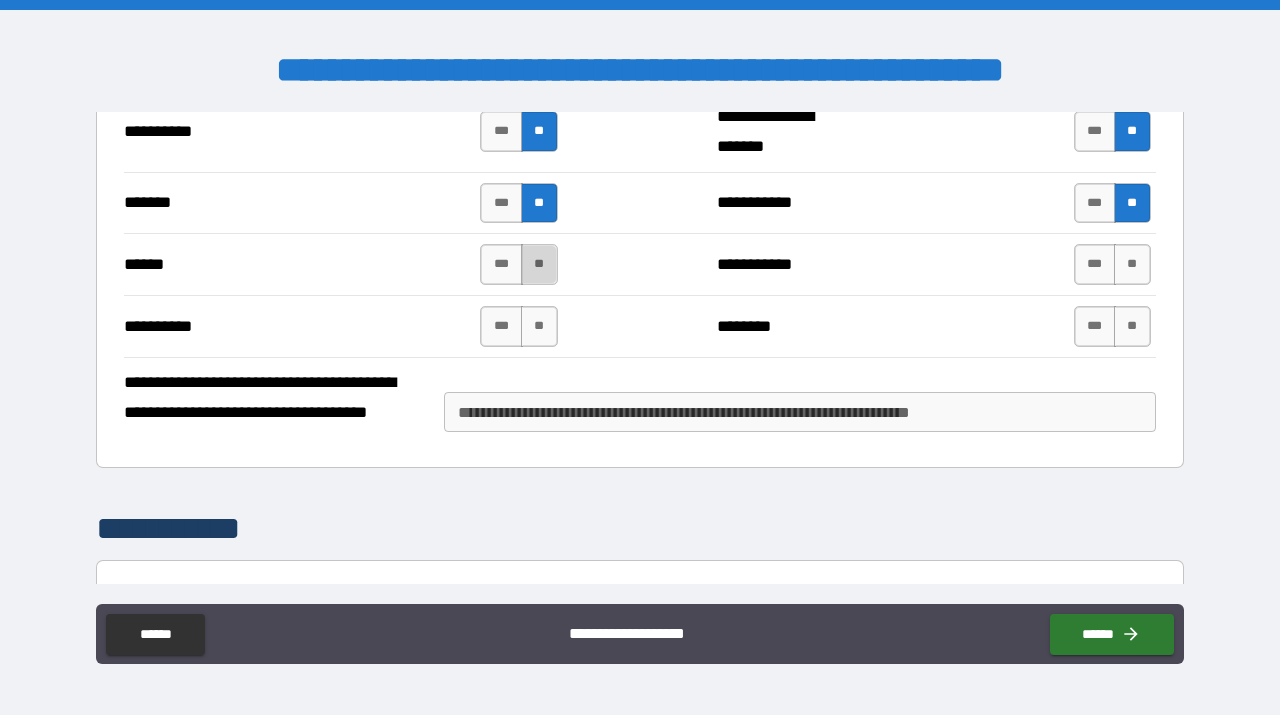 click on "**" at bounding box center (539, 264) 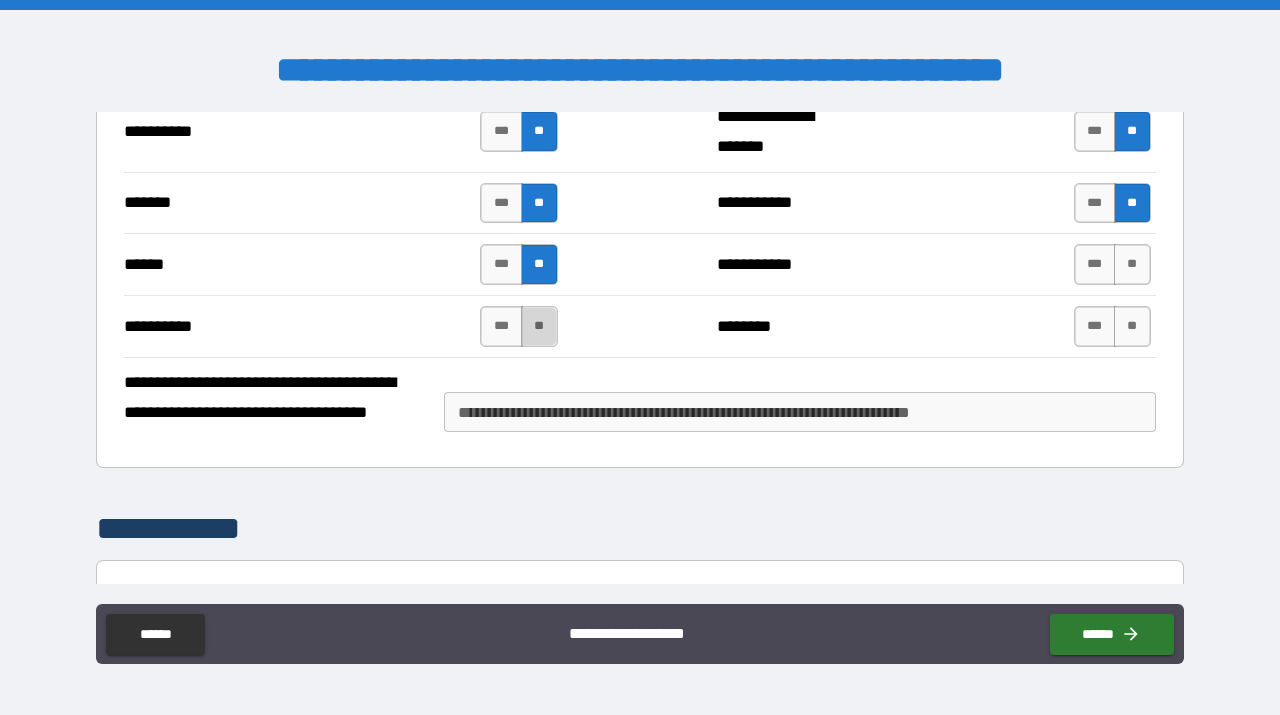 click on "**" at bounding box center [539, 326] 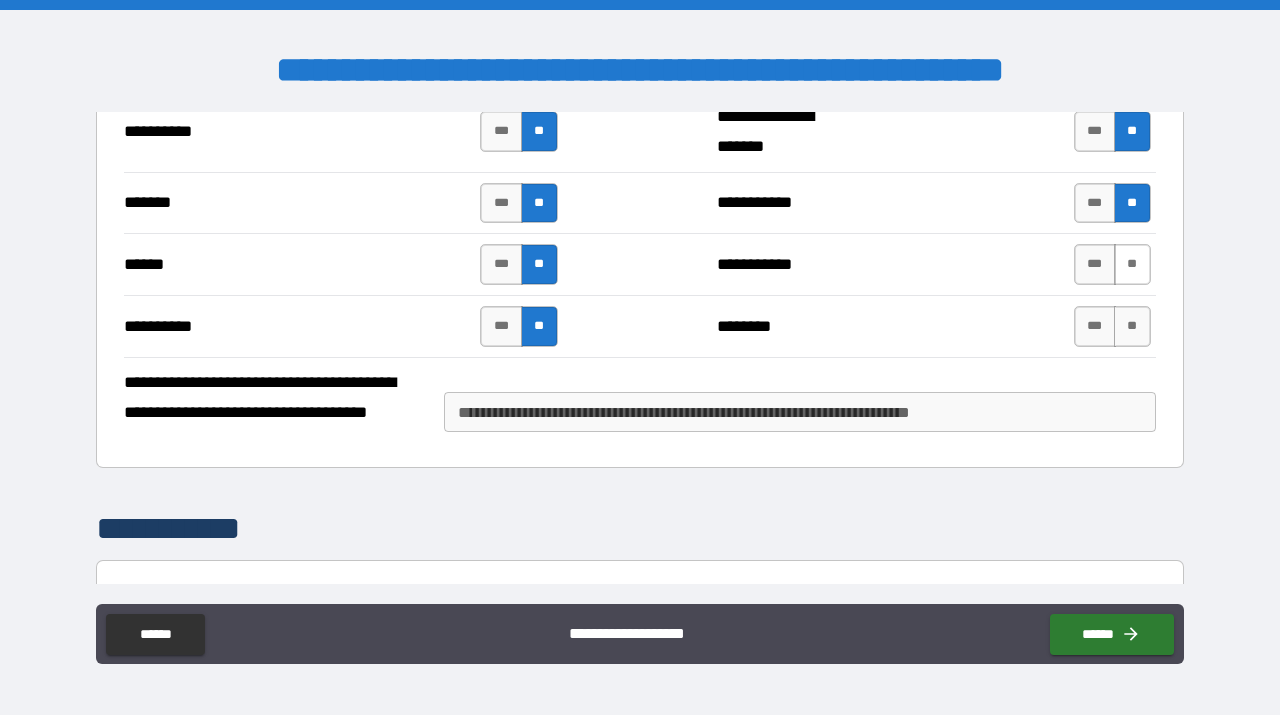 click on "**" at bounding box center [1132, 264] 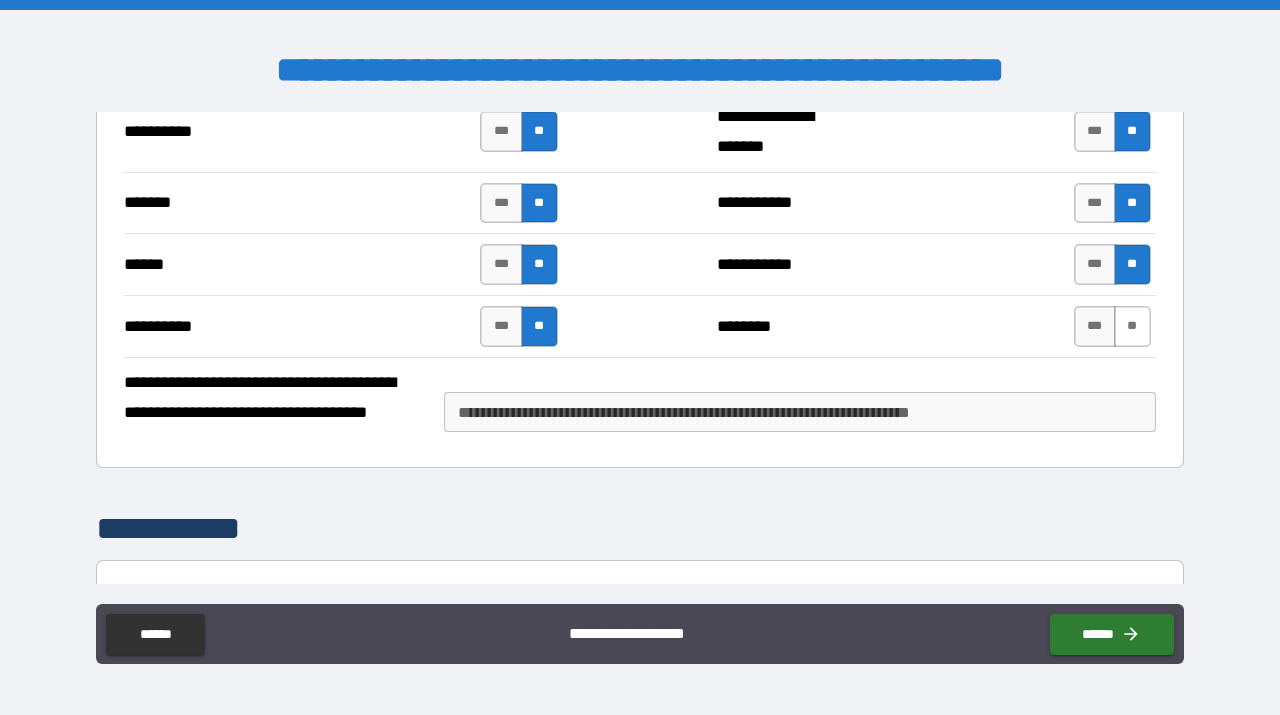 click on "**" at bounding box center (1132, 326) 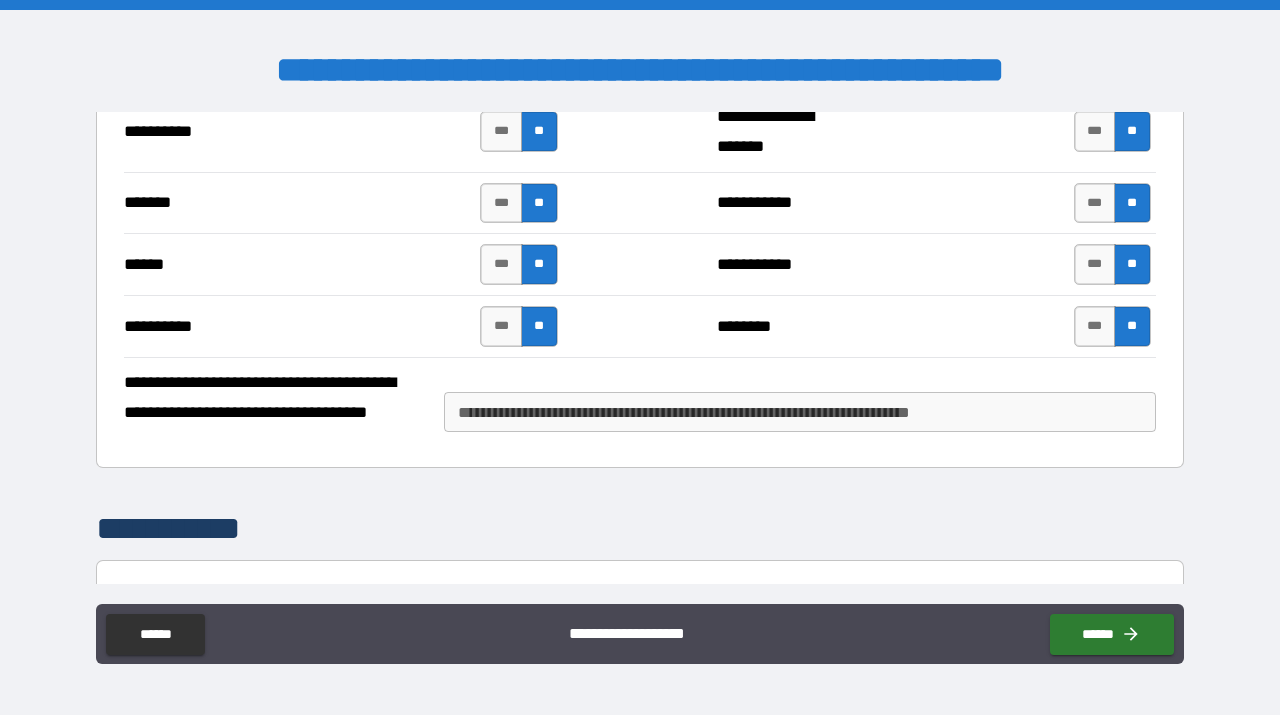 scroll, scrollTop: 2254, scrollLeft: 0, axis: vertical 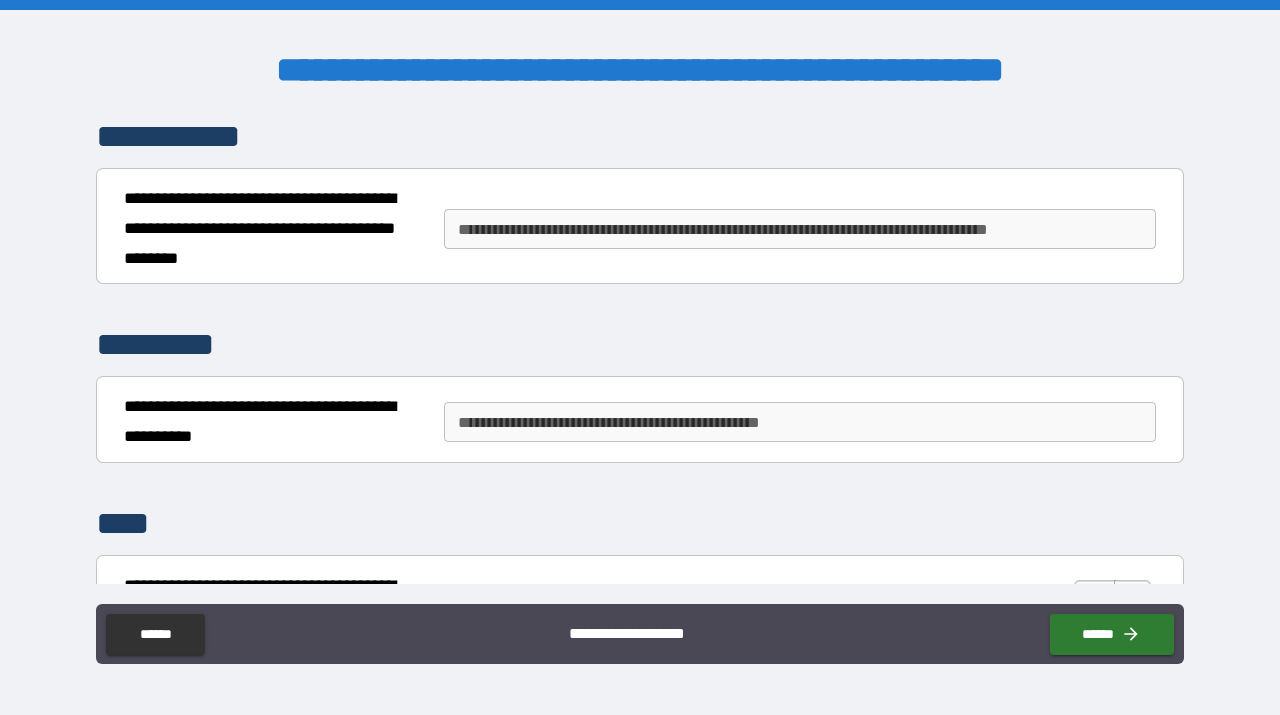 click on "**********" at bounding box center (800, 229) 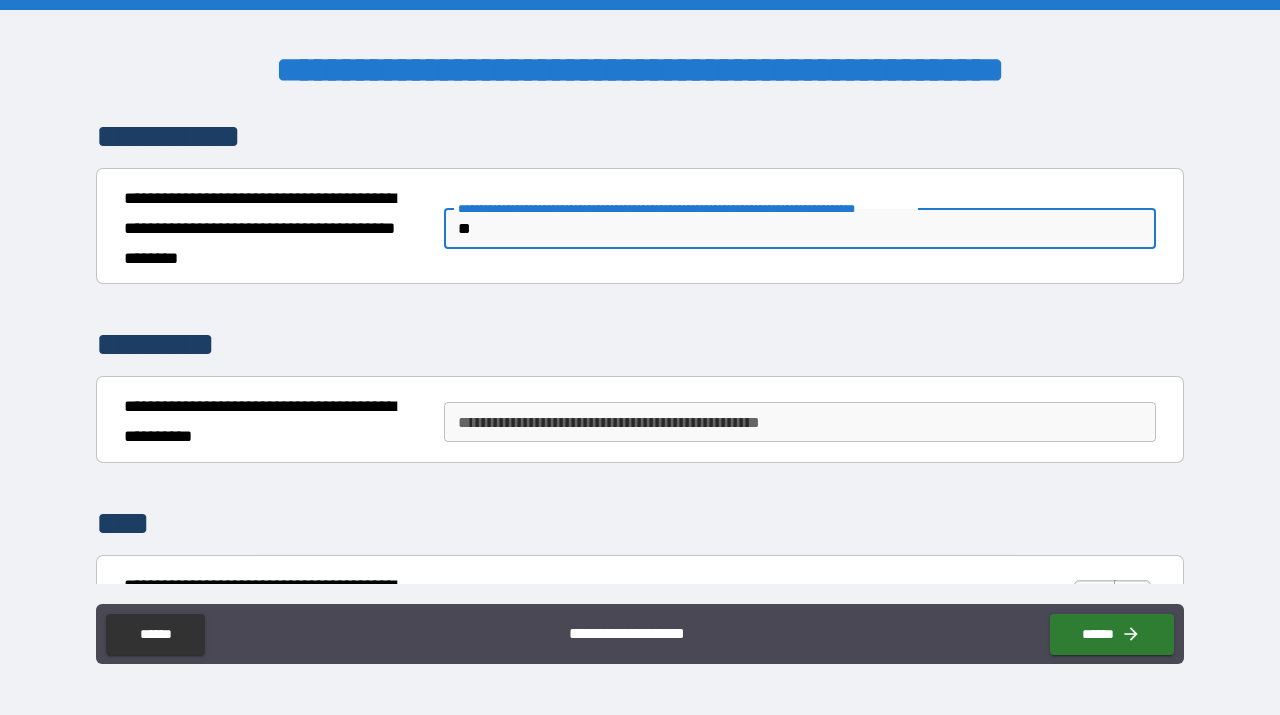 type on "********" 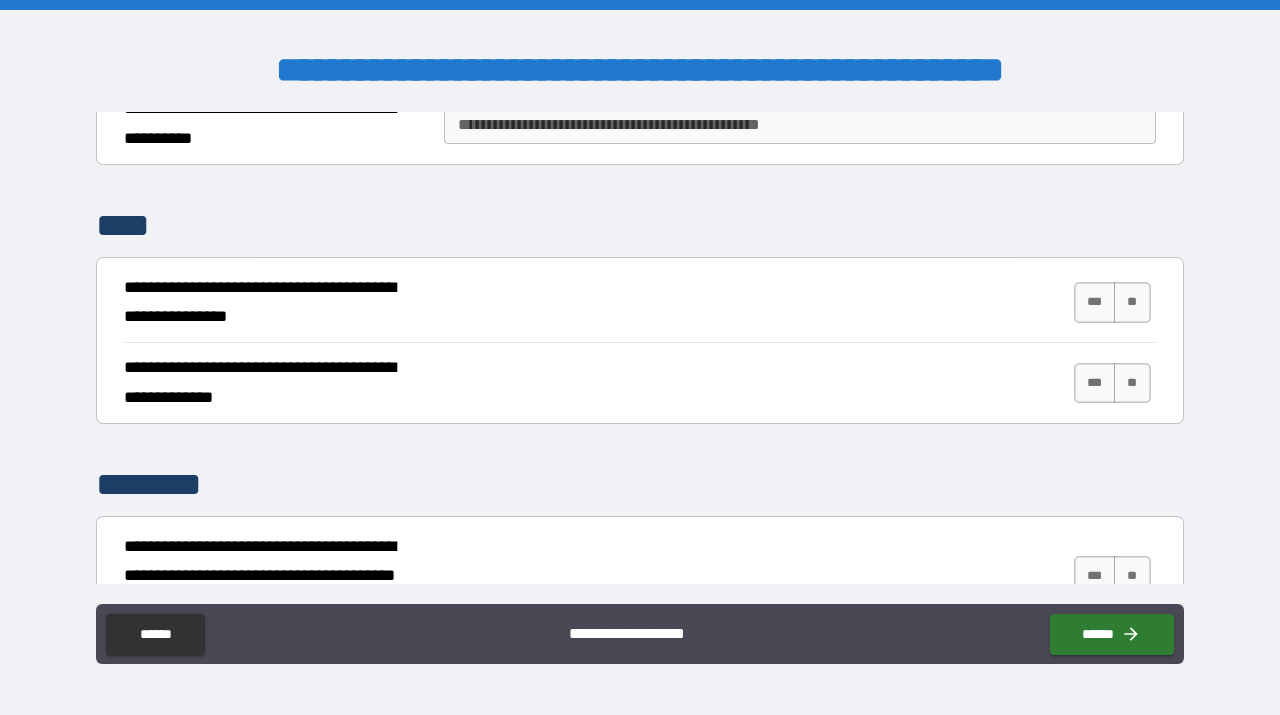 scroll, scrollTop: 2586, scrollLeft: 0, axis: vertical 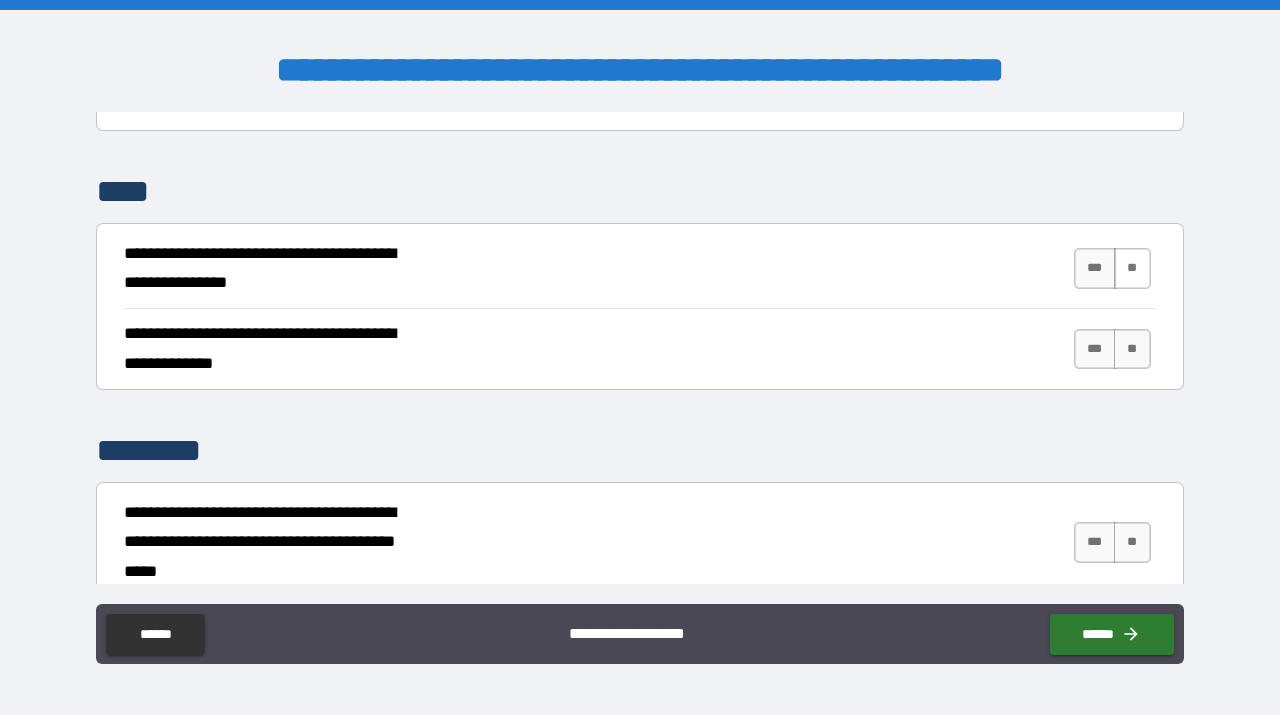 click on "**" at bounding box center (1132, 268) 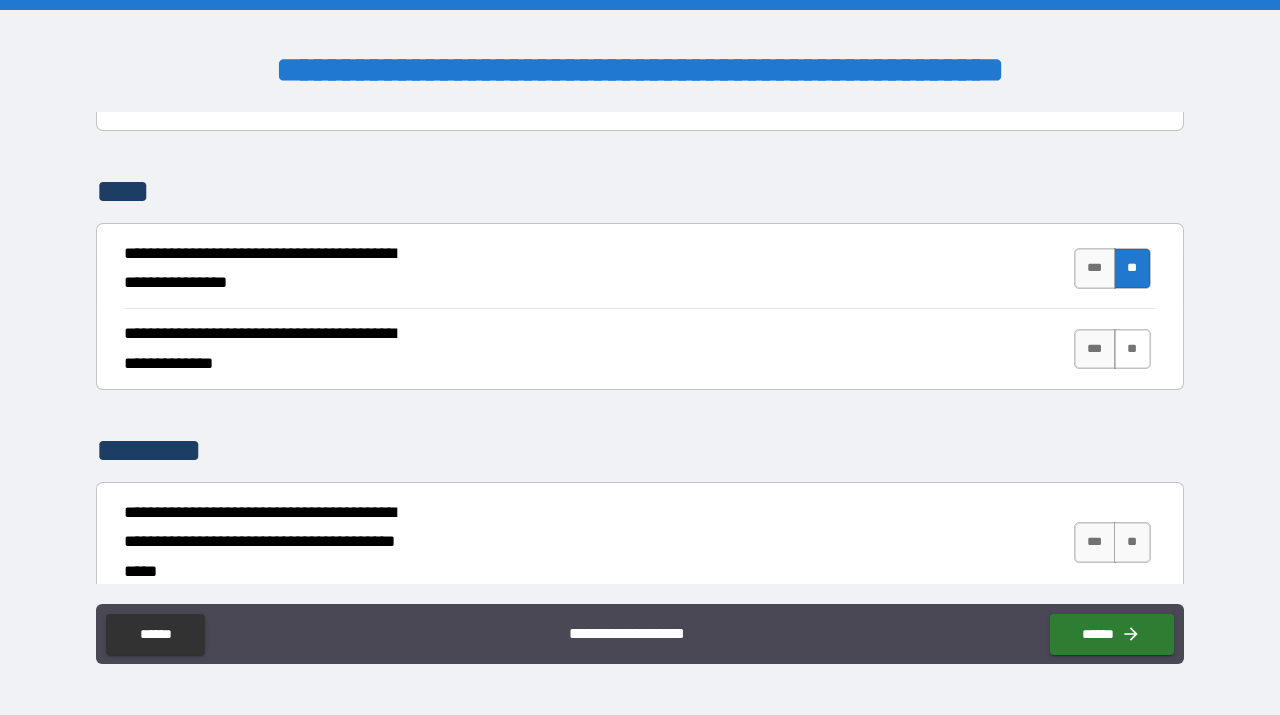 click on "**" at bounding box center [1132, 349] 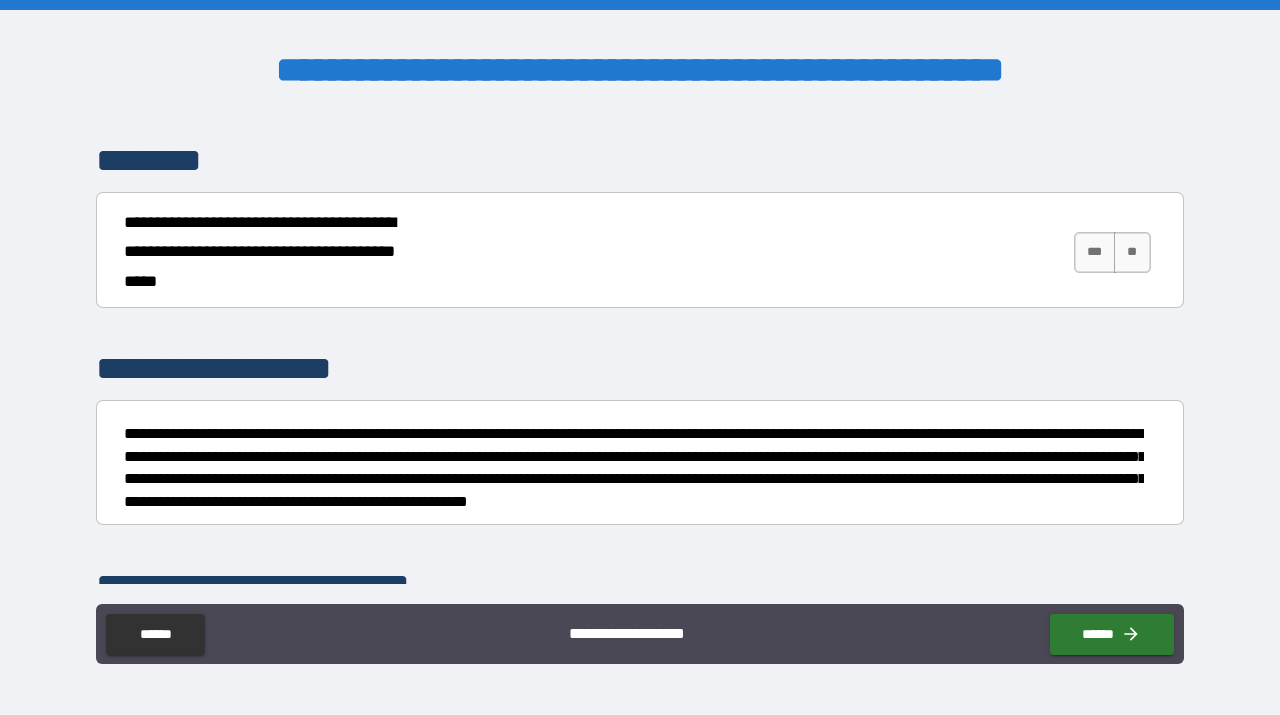 scroll, scrollTop: 2881, scrollLeft: 0, axis: vertical 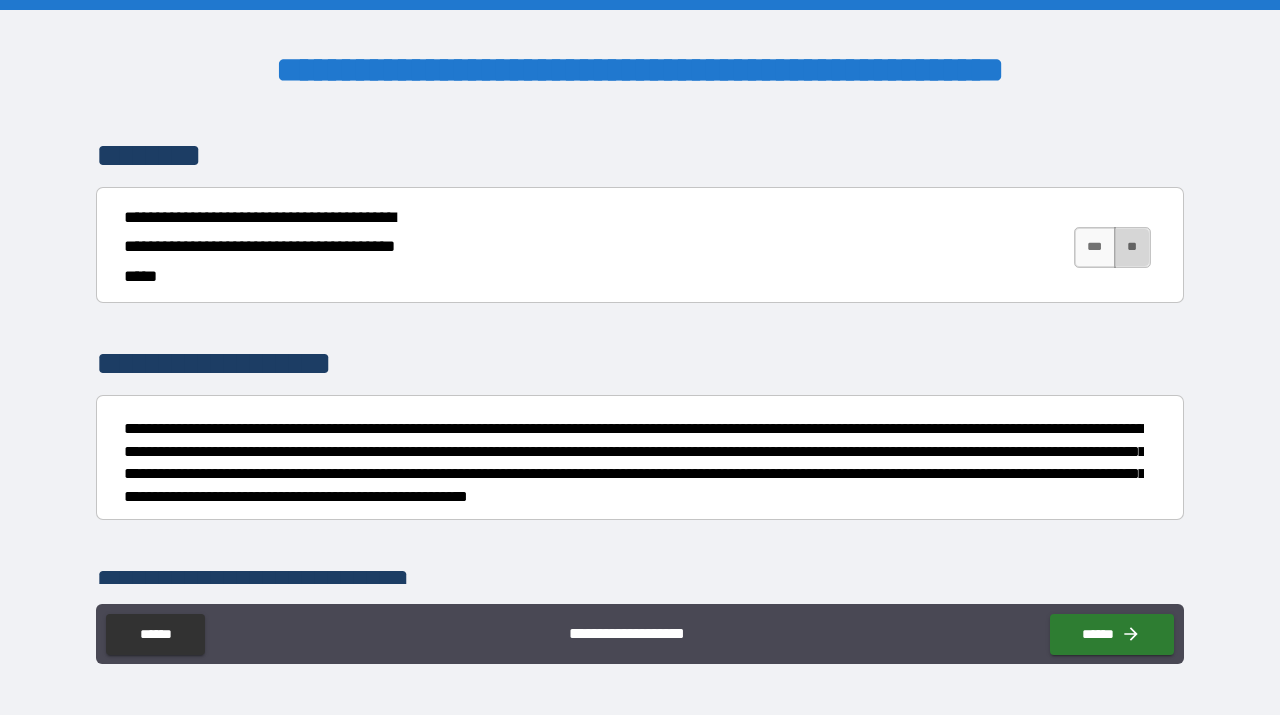 click on "**" at bounding box center [1132, 247] 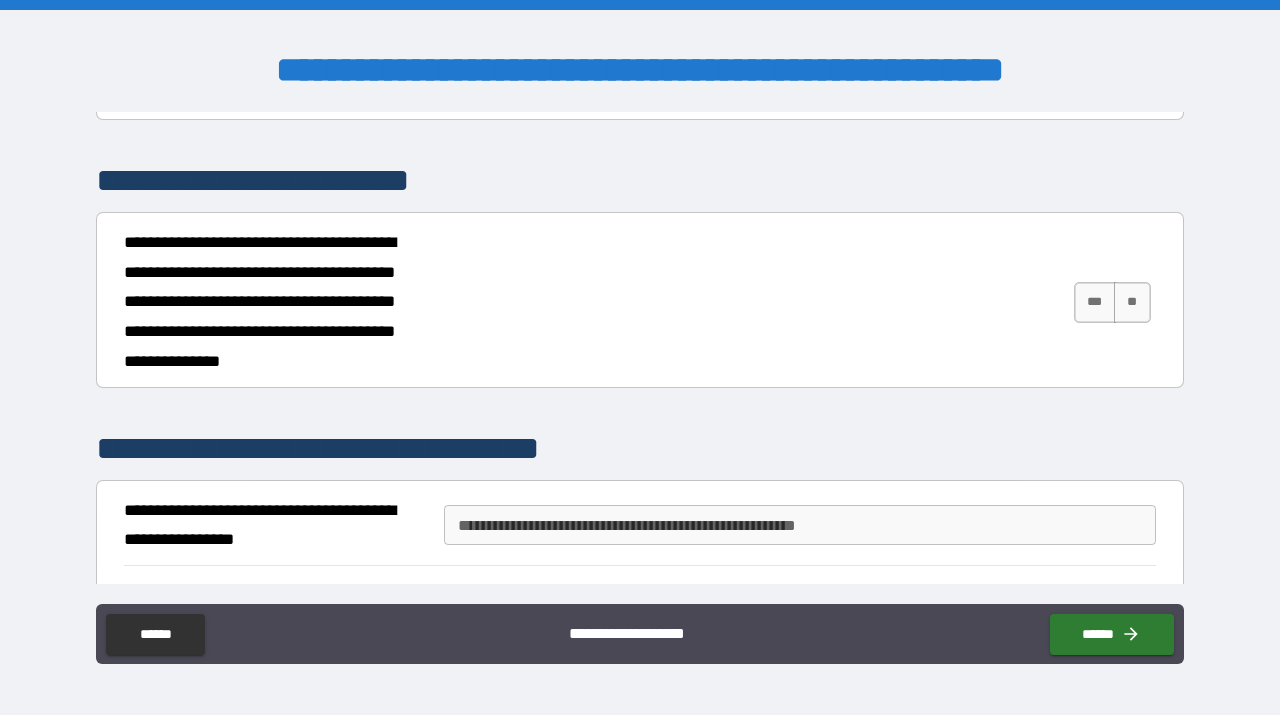 scroll, scrollTop: 3282, scrollLeft: 0, axis: vertical 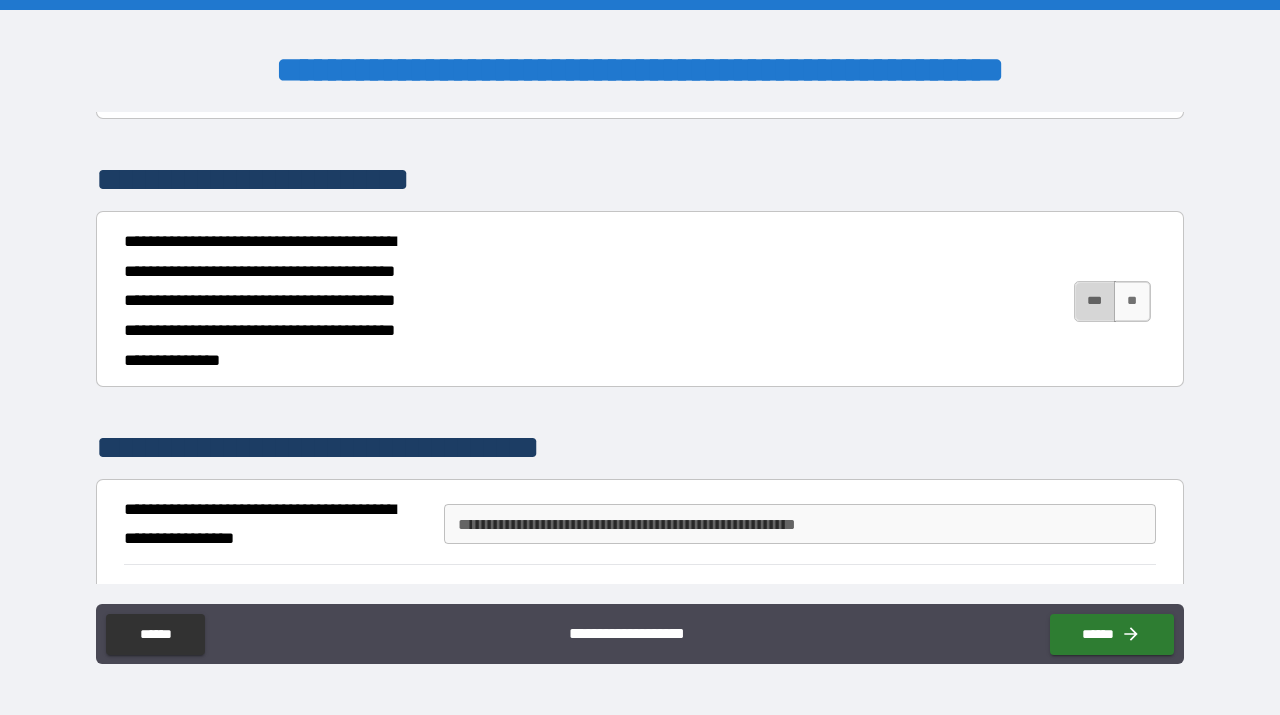 click on "***" at bounding box center [1095, 301] 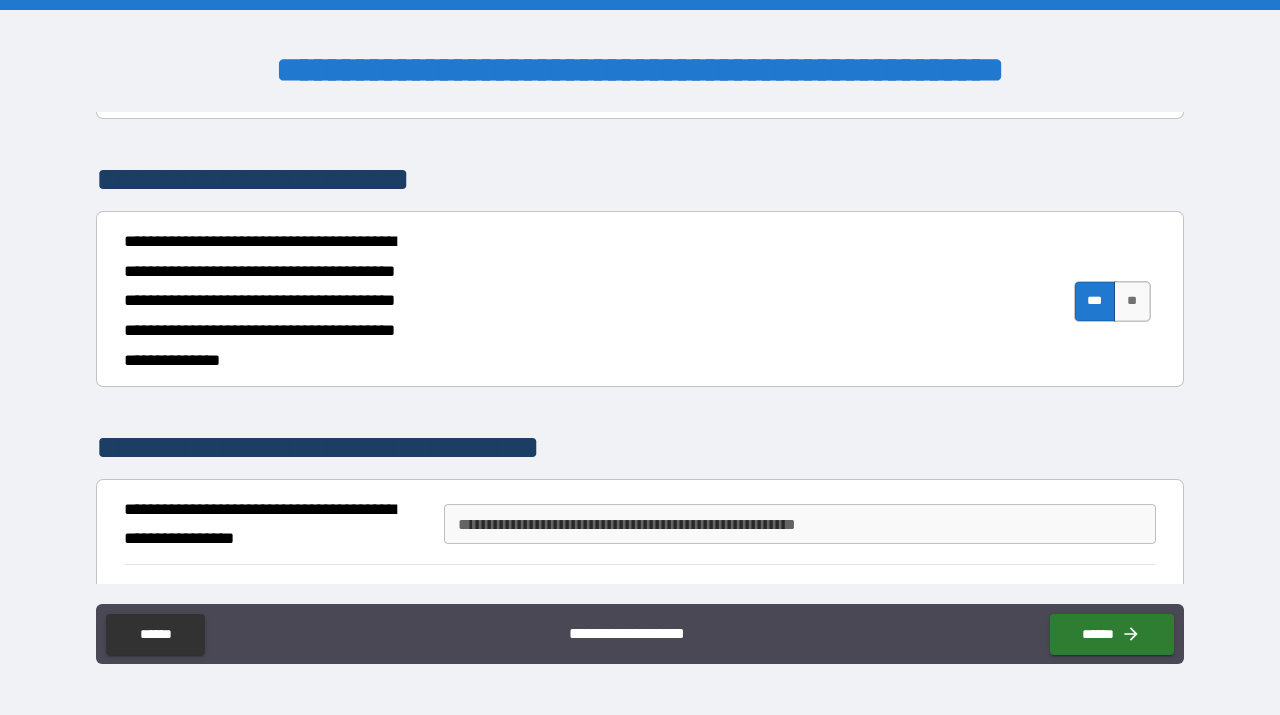 click on "**********" at bounding box center [800, 524] 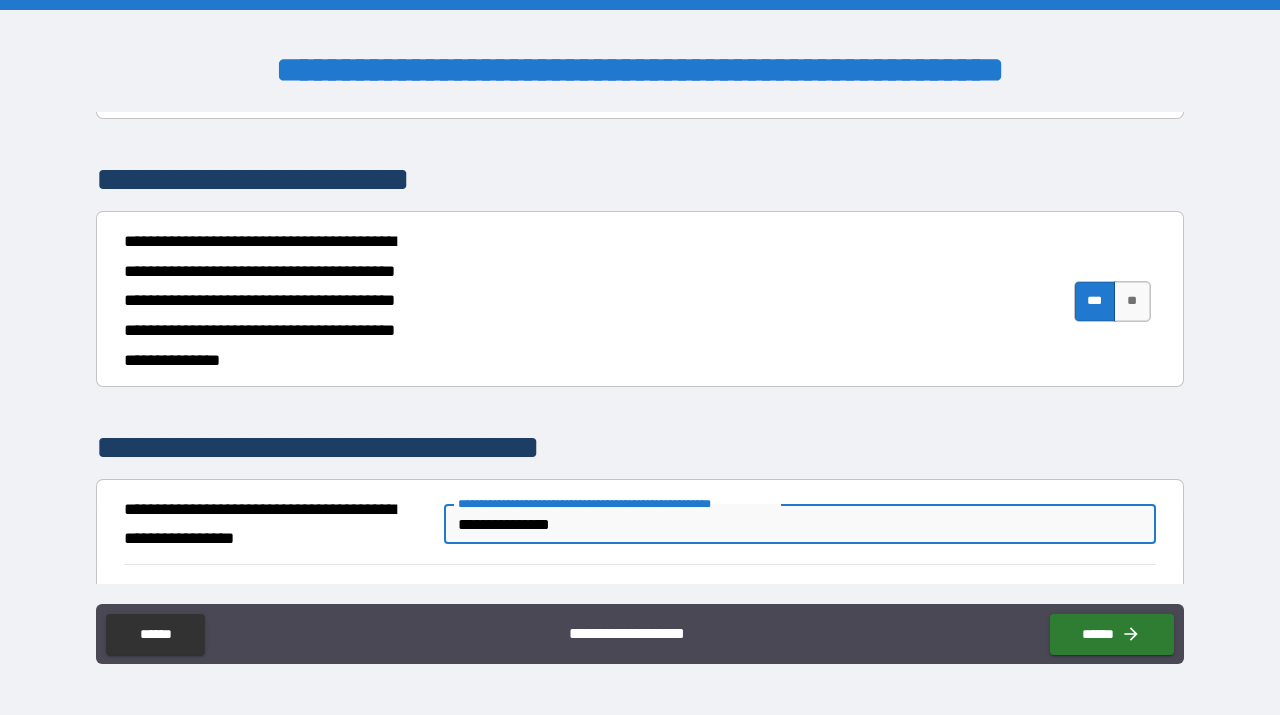 type on "**********" 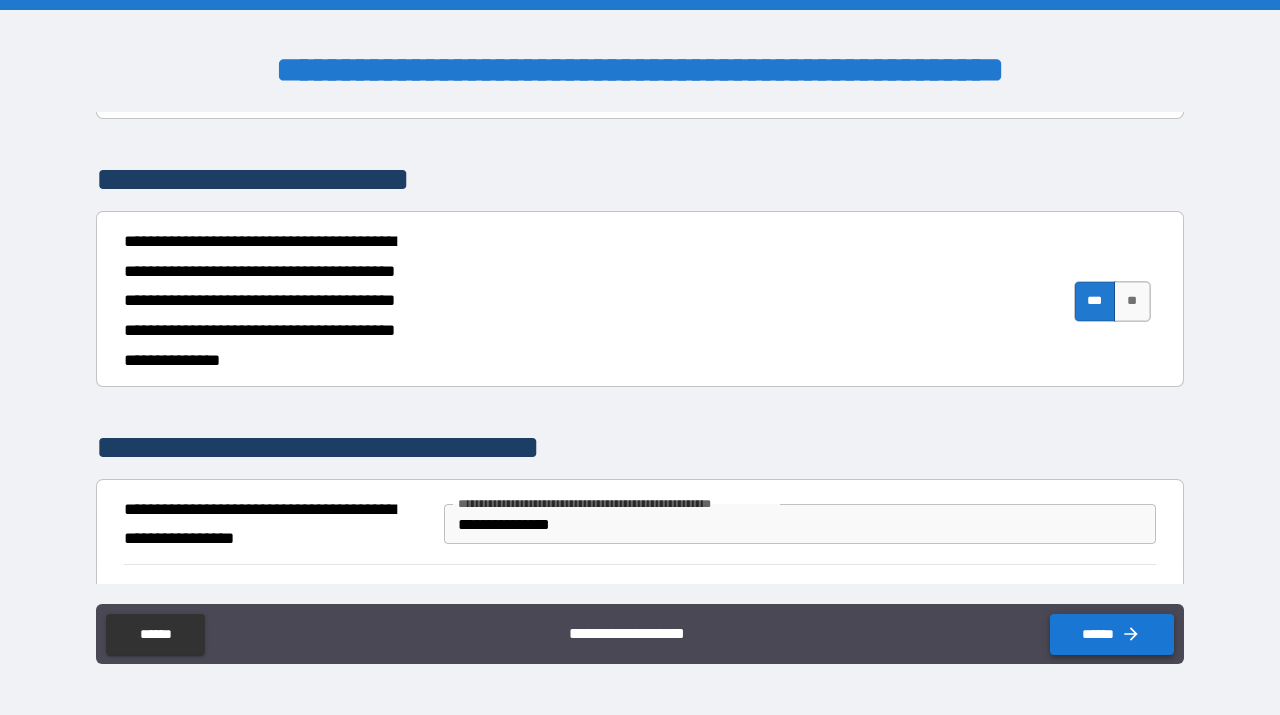 click on "******" at bounding box center [1112, 634] 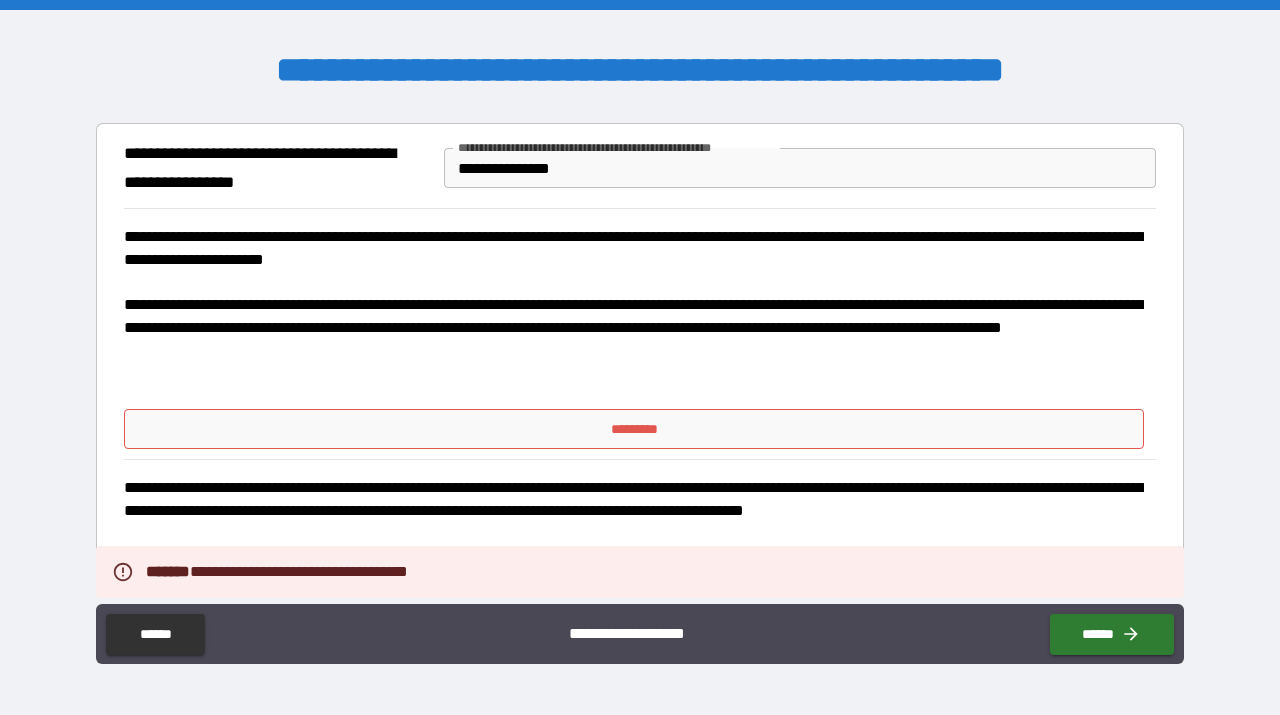 scroll, scrollTop: 3643, scrollLeft: 0, axis: vertical 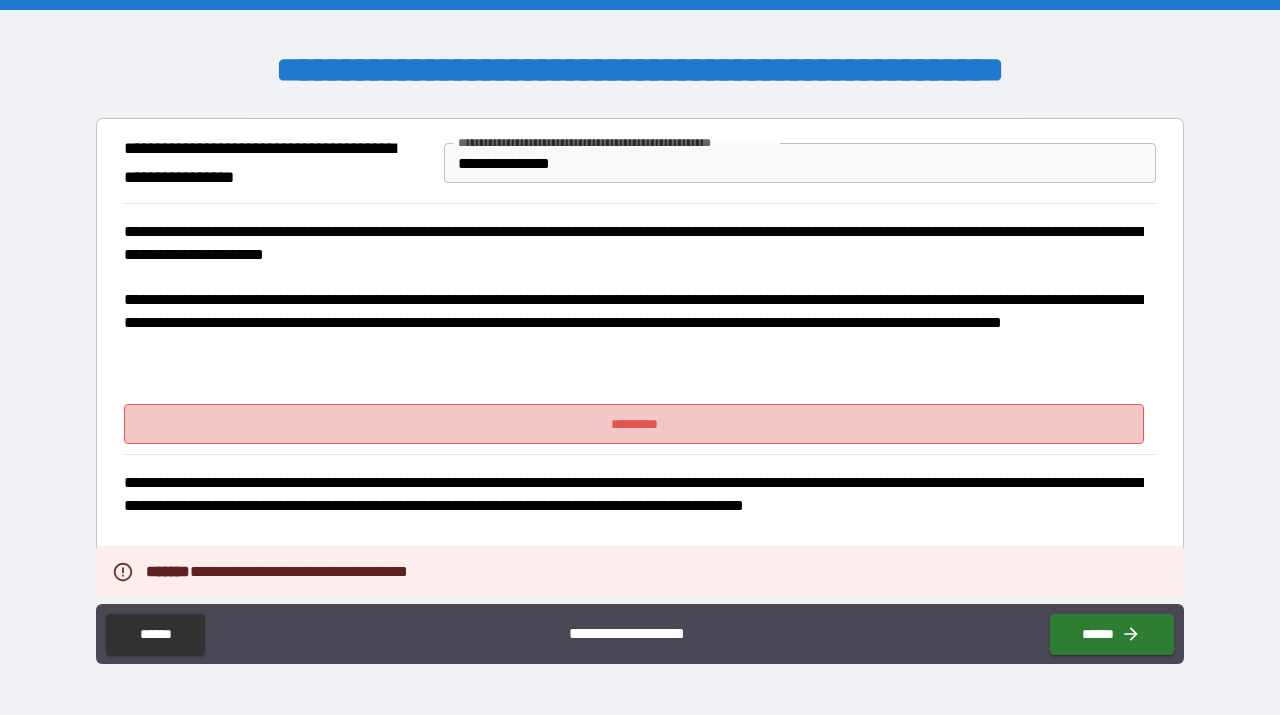 click on "*********" at bounding box center (634, 424) 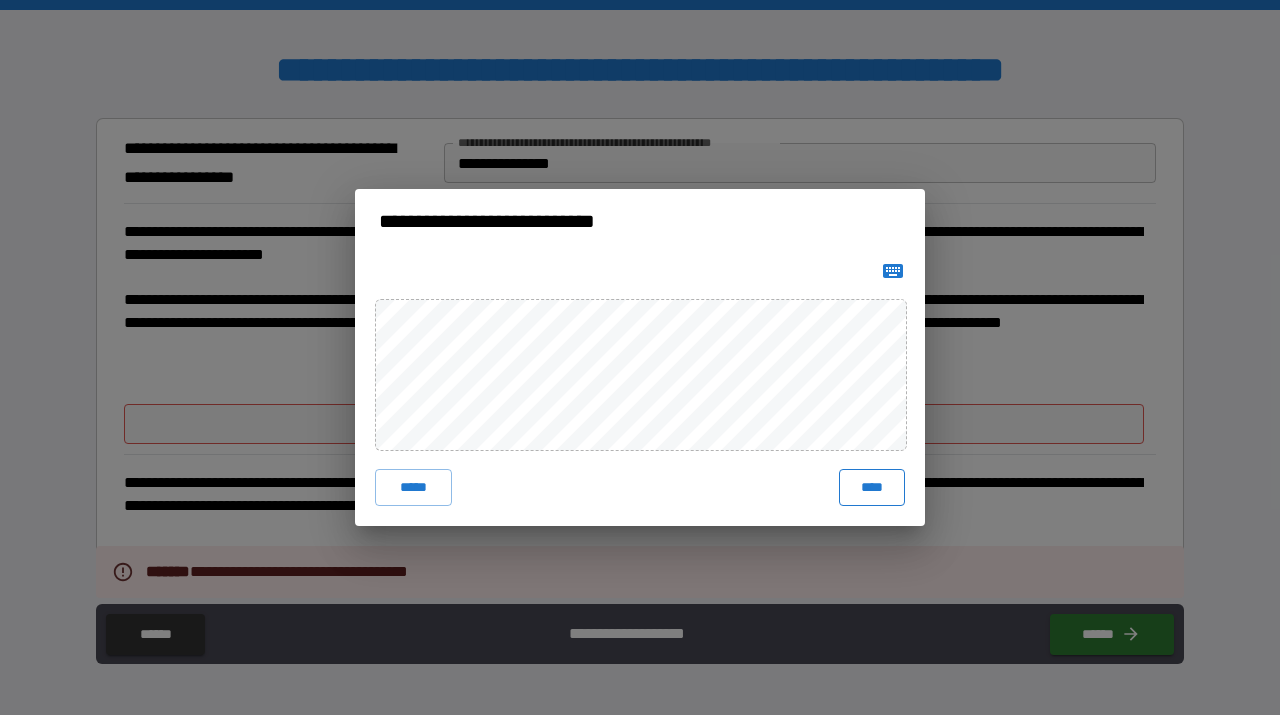 click on "****" at bounding box center (872, 487) 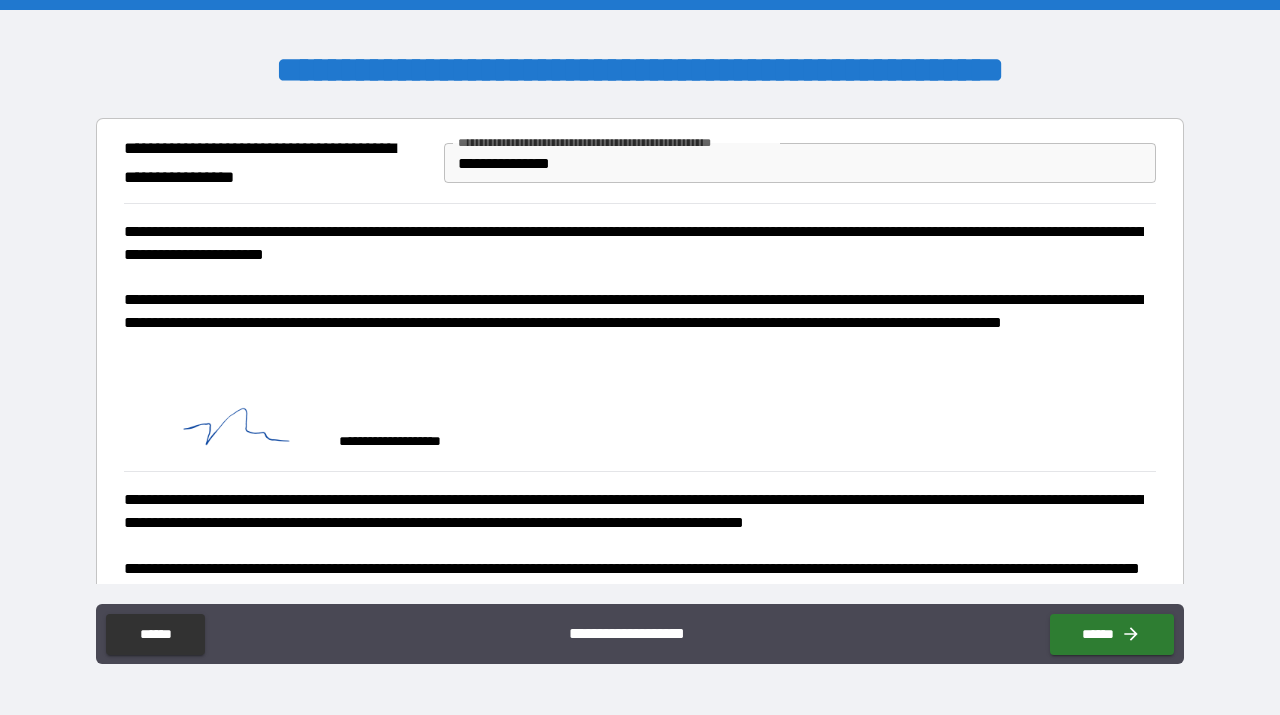 scroll, scrollTop: 3780, scrollLeft: 0, axis: vertical 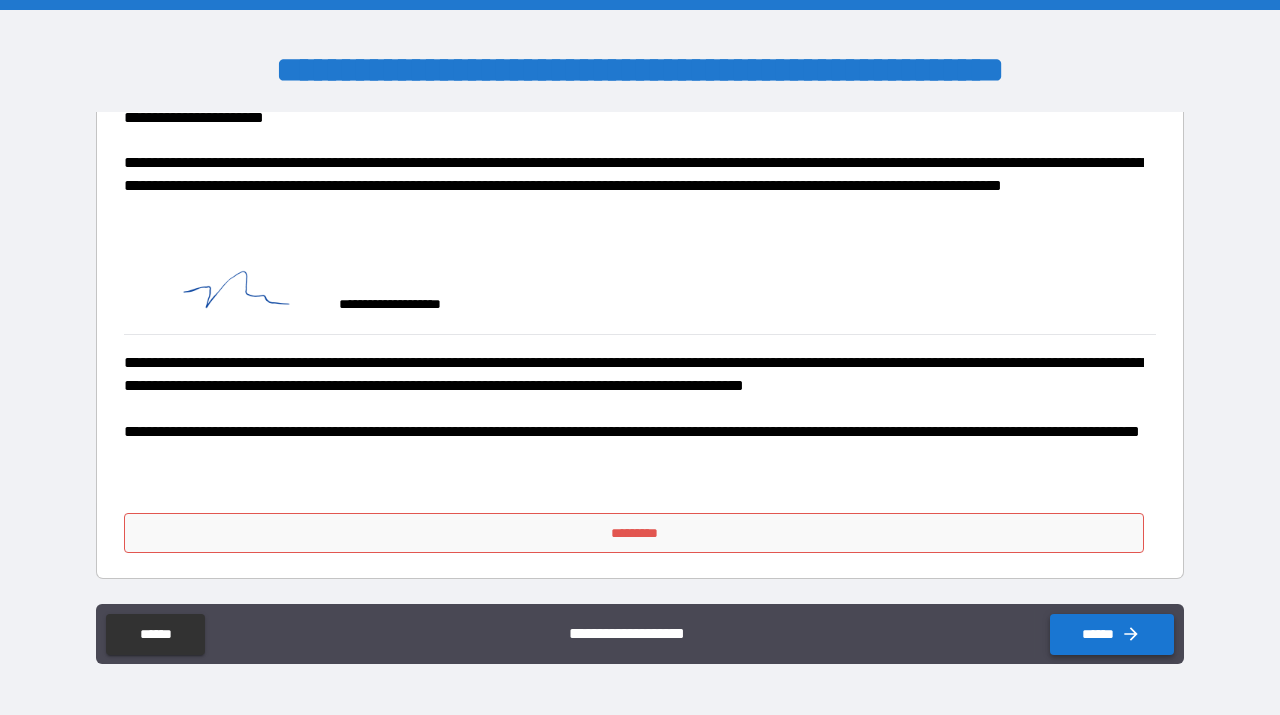 click on "******" at bounding box center (1112, 634) 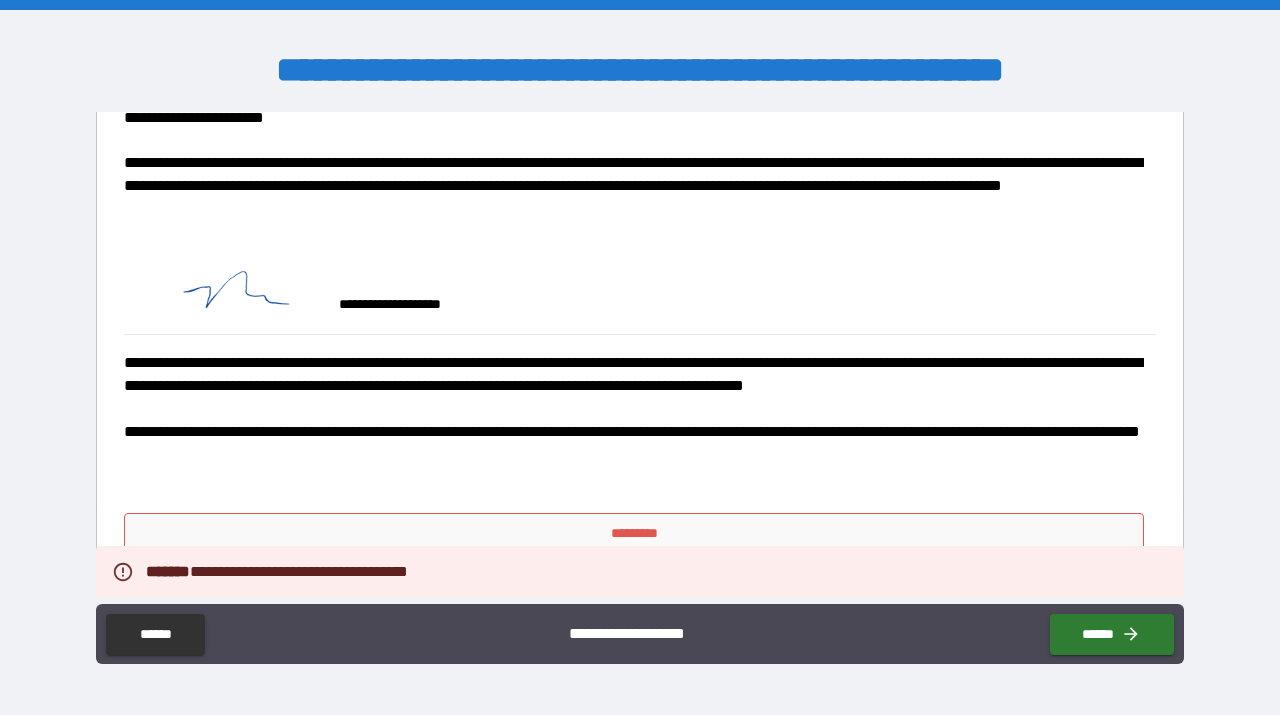click on "*********" at bounding box center [640, 533] 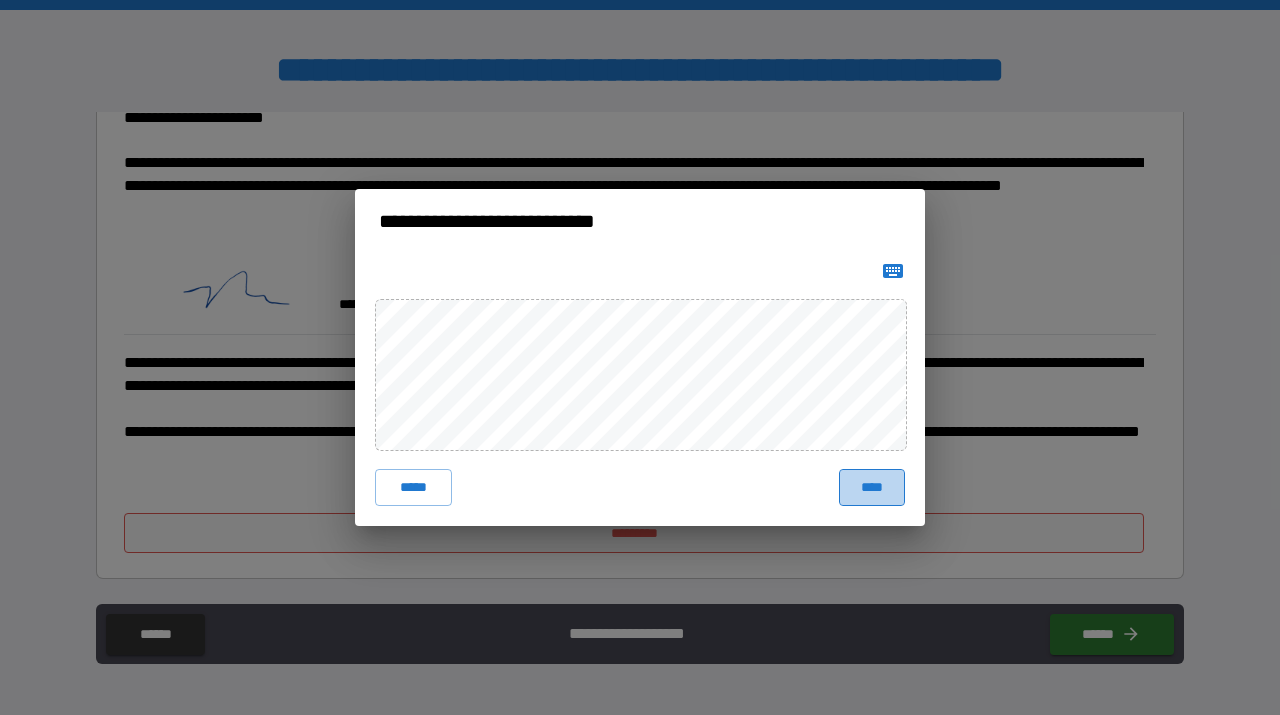 click on "****" at bounding box center (872, 487) 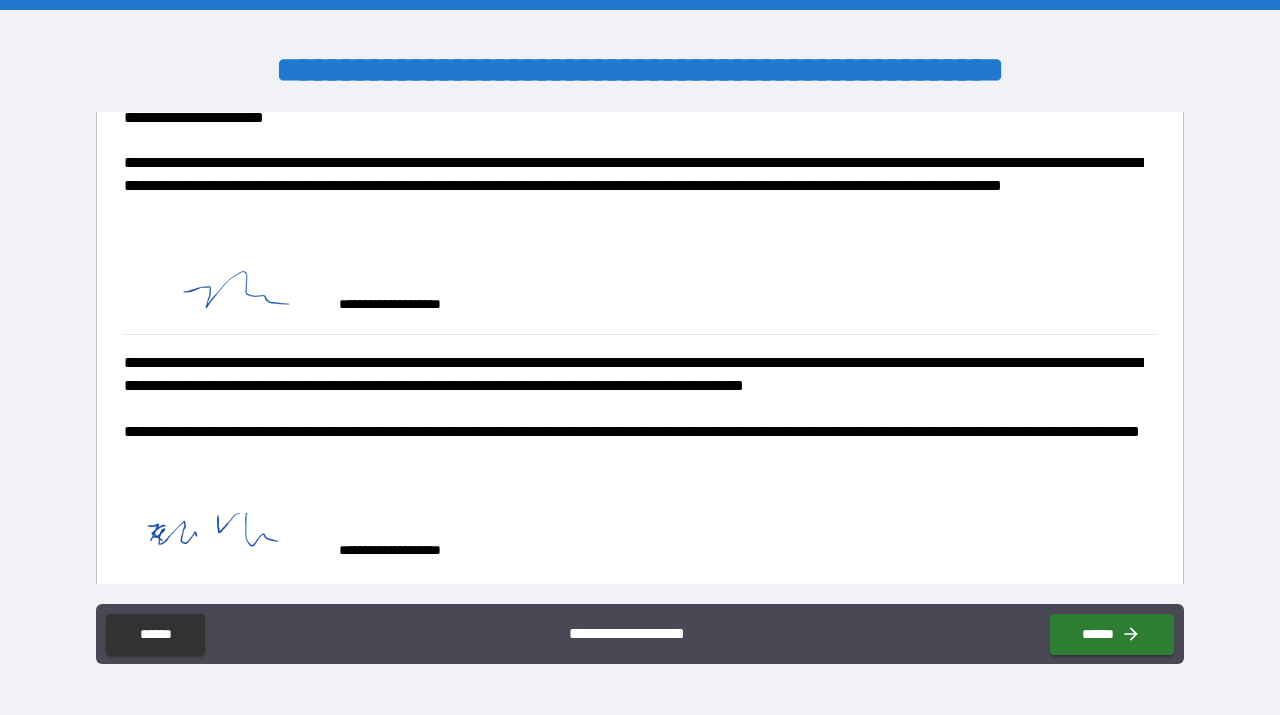scroll, scrollTop: 3797, scrollLeft: 0, axis: vertical 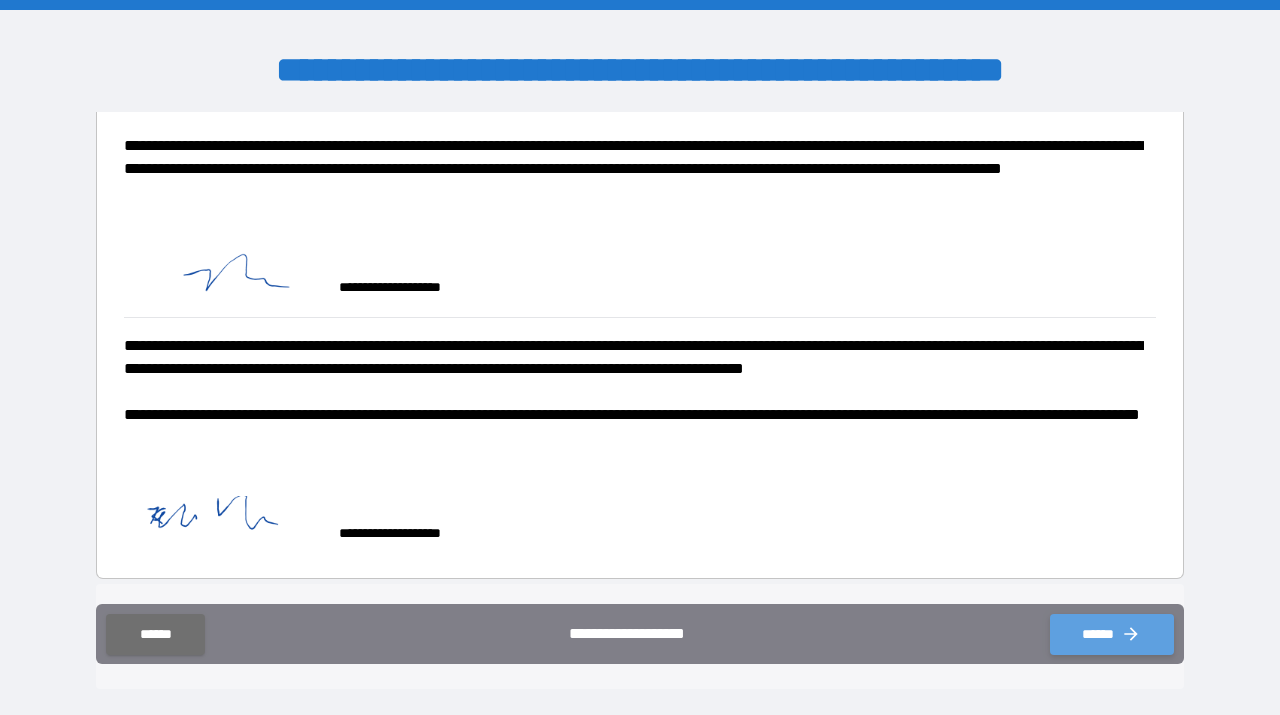 click 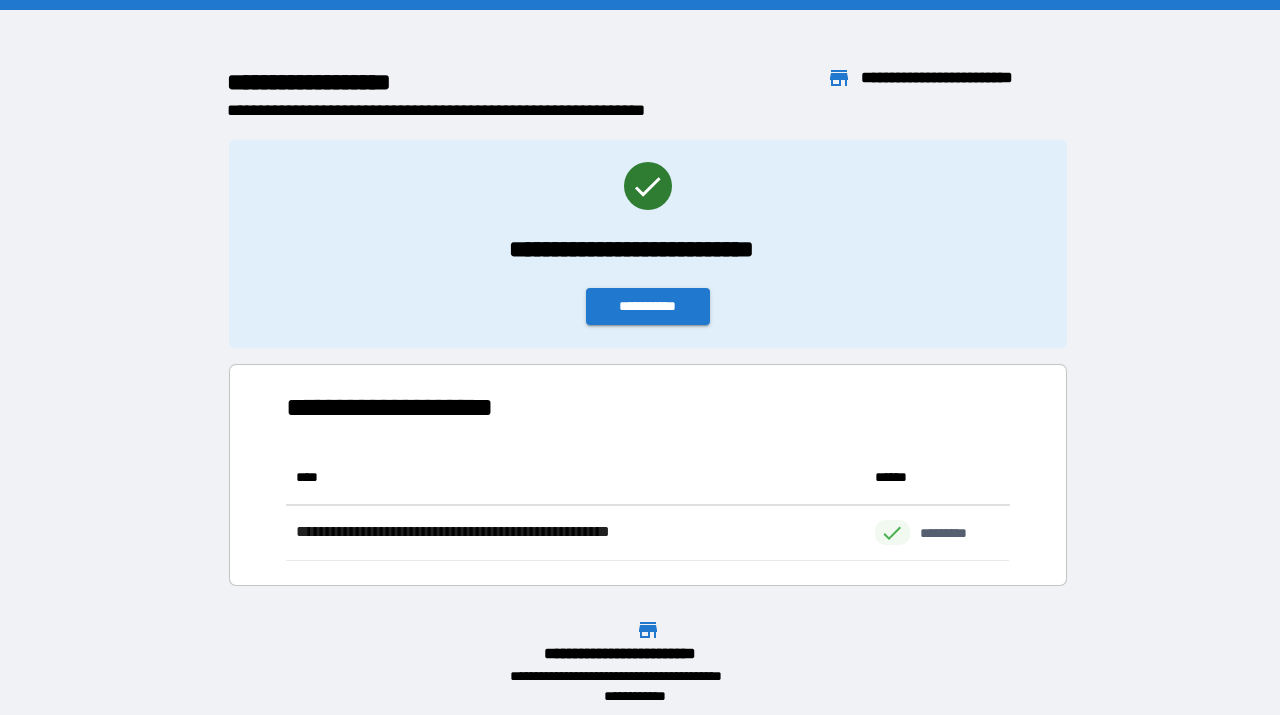 scroll, scrollTop: 1, scrollLeft: 0, axis: vertical 